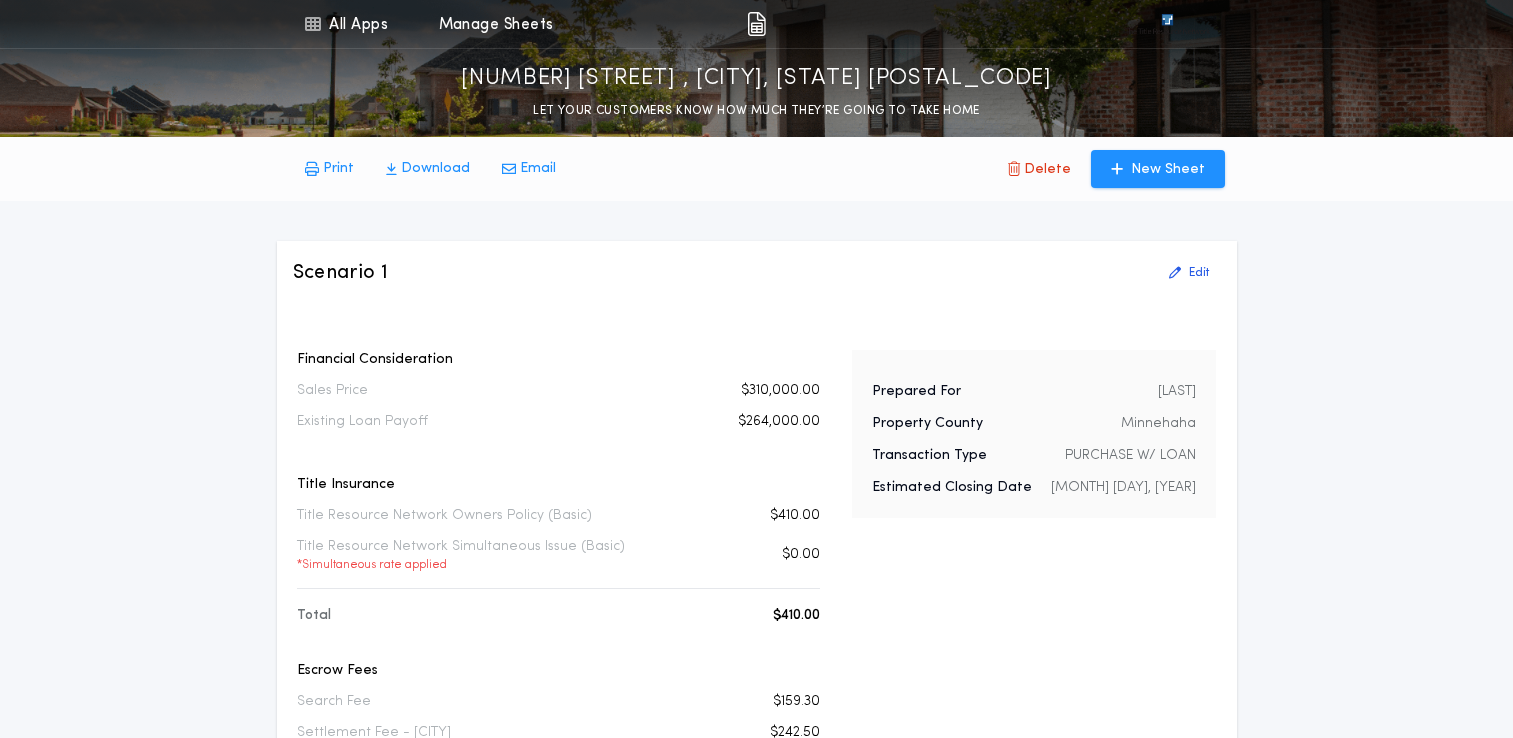 scroll, scrollTop: 8, scrollLeft: 0, axis: vertical 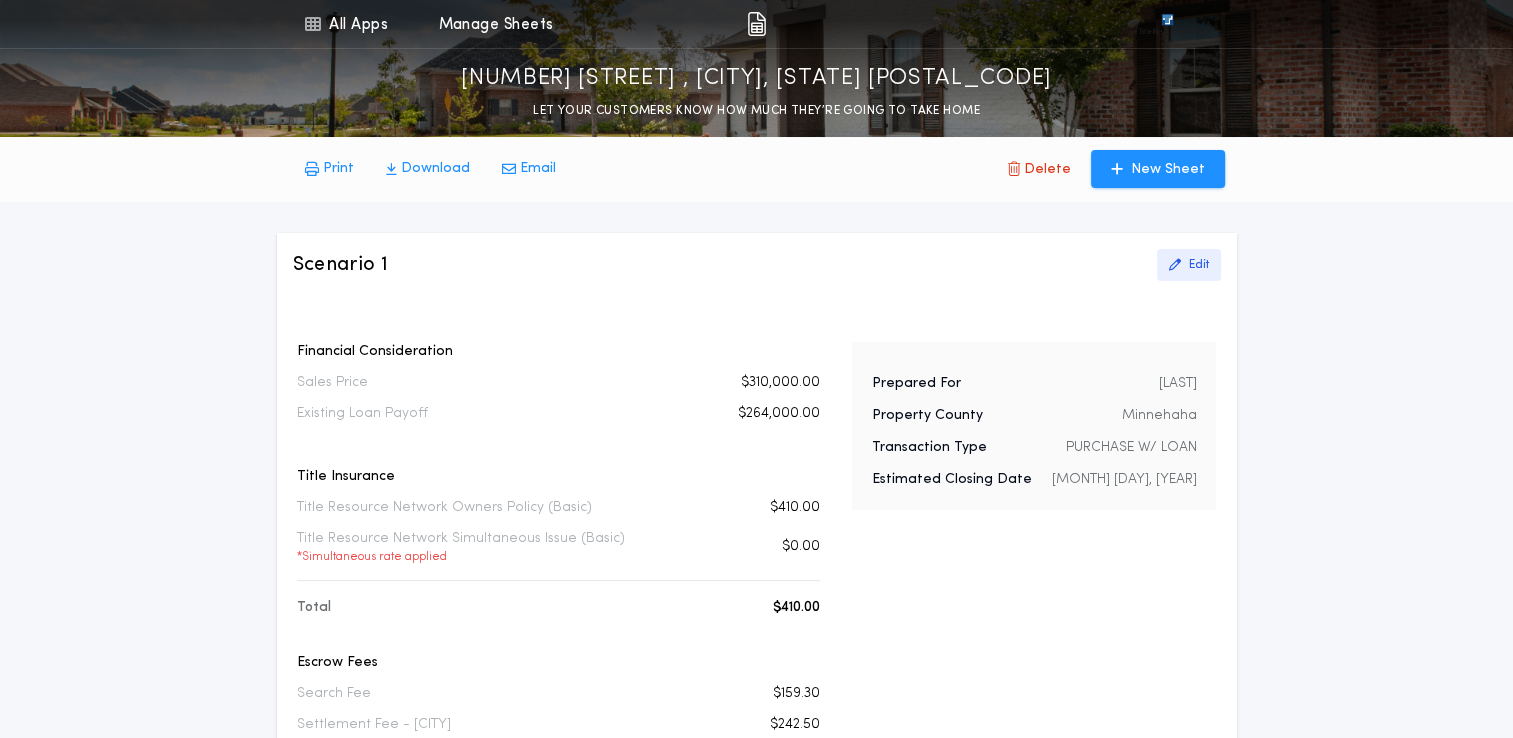 click on "Edit" at bounding box center [1199, 265] 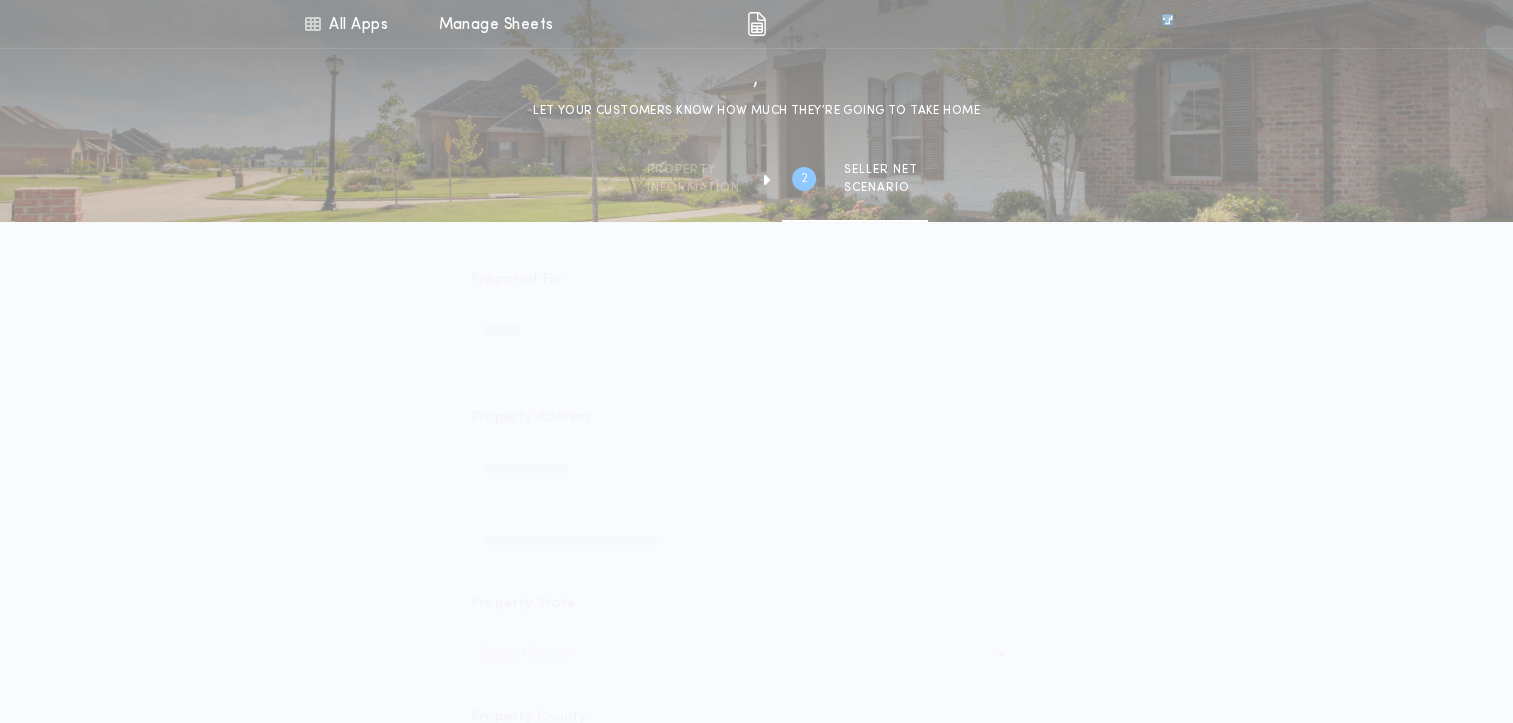 type on "********" 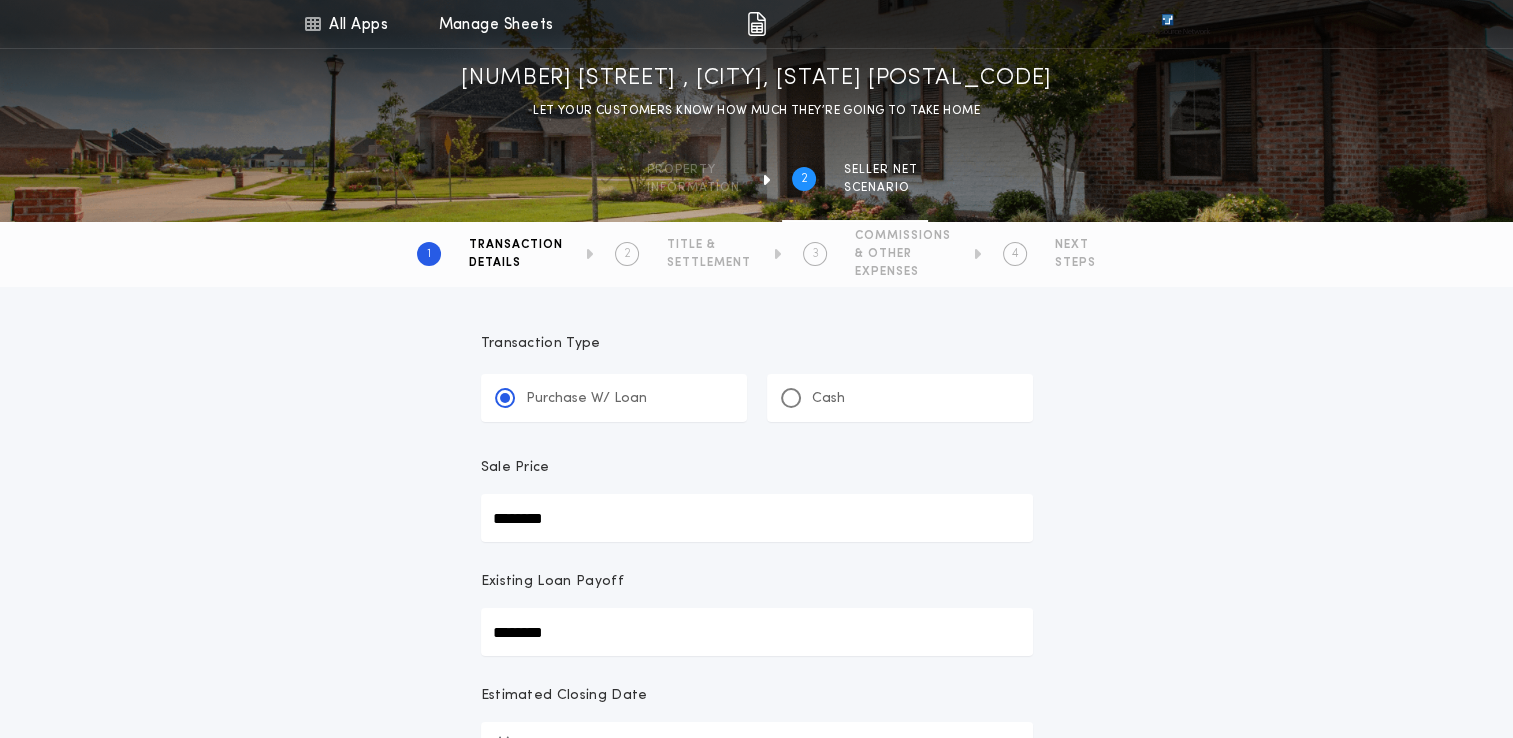 click on "**********" at bounding box center (756, 741) 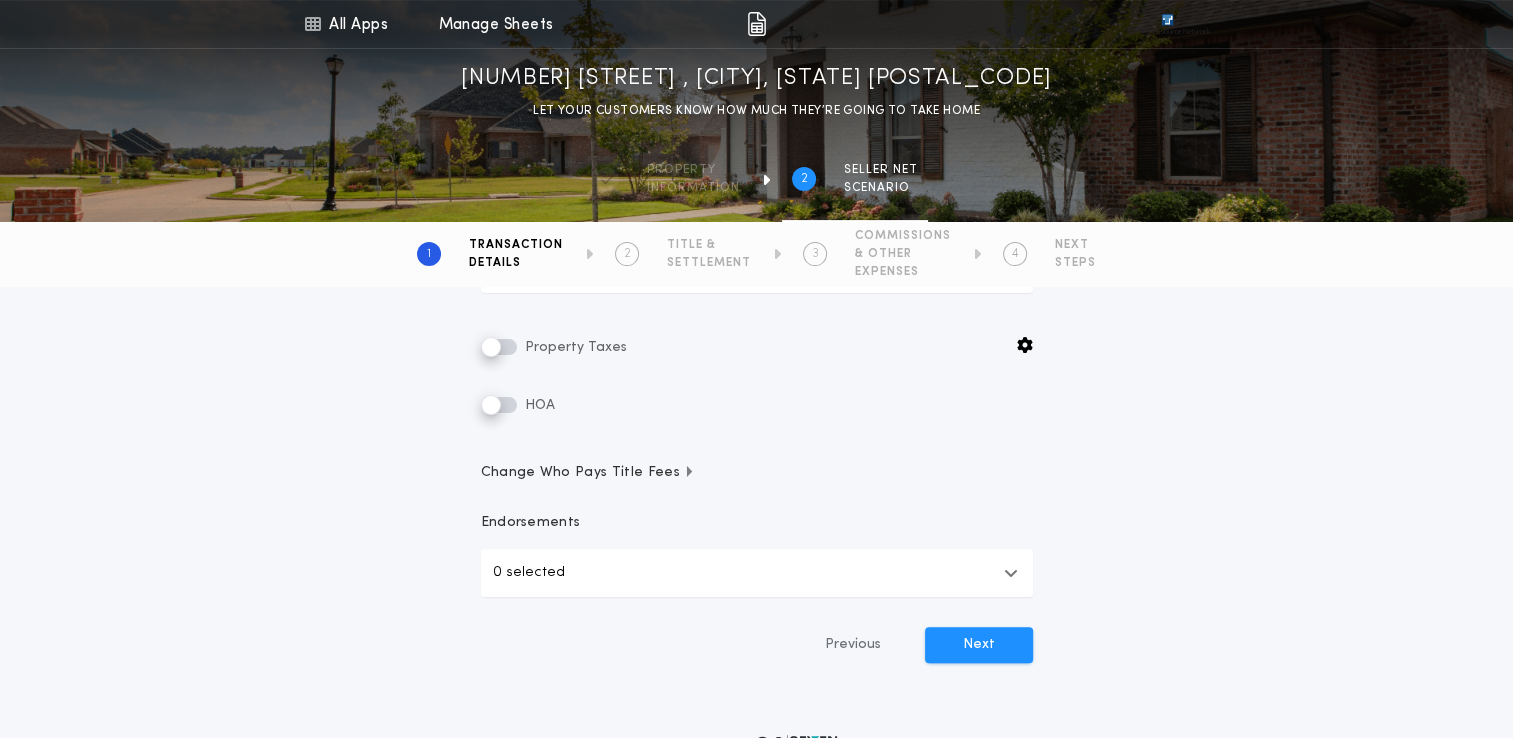 scroll, scrollTop: 480, scrollLeft: 0, axis: vertical 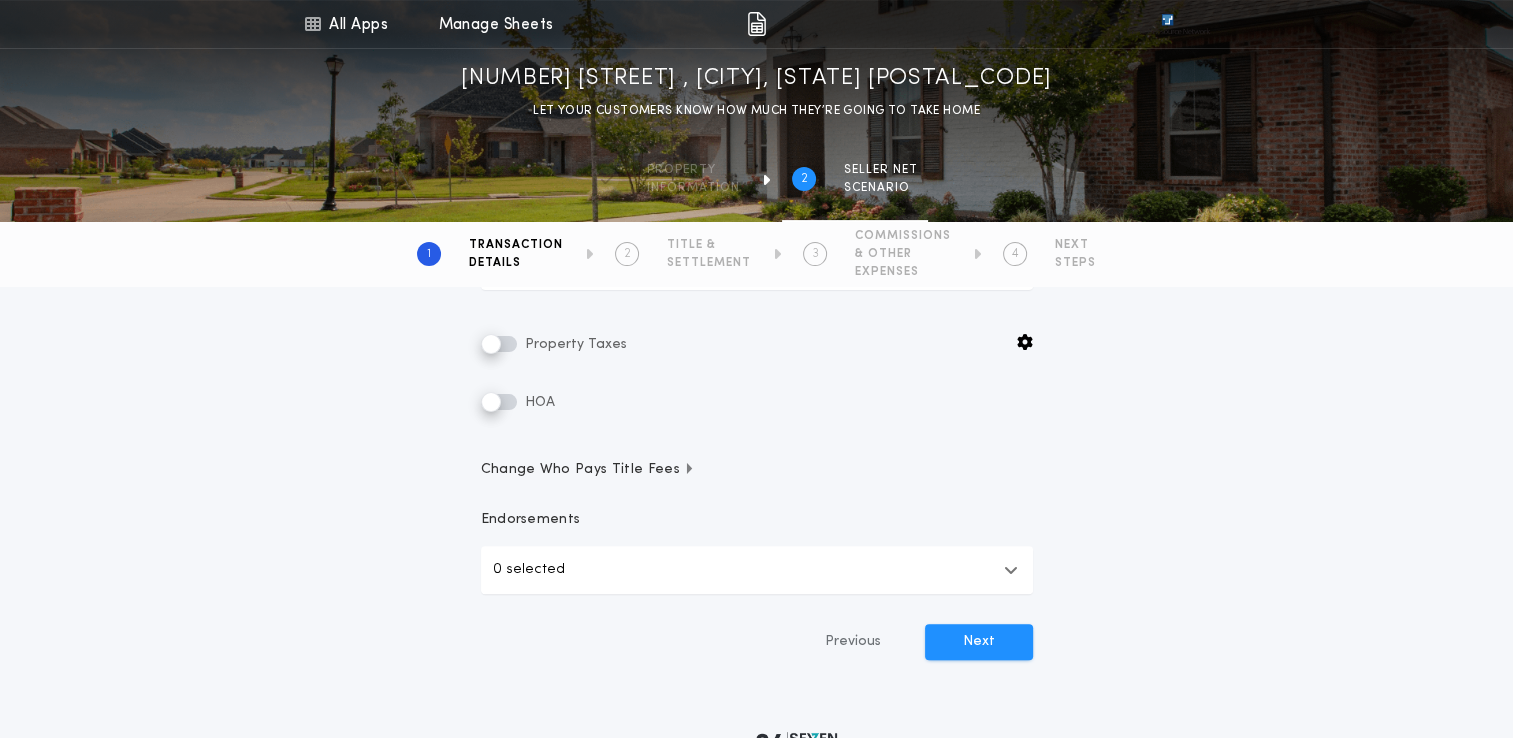 click on "0 selected" at bounding box center [757, 570] 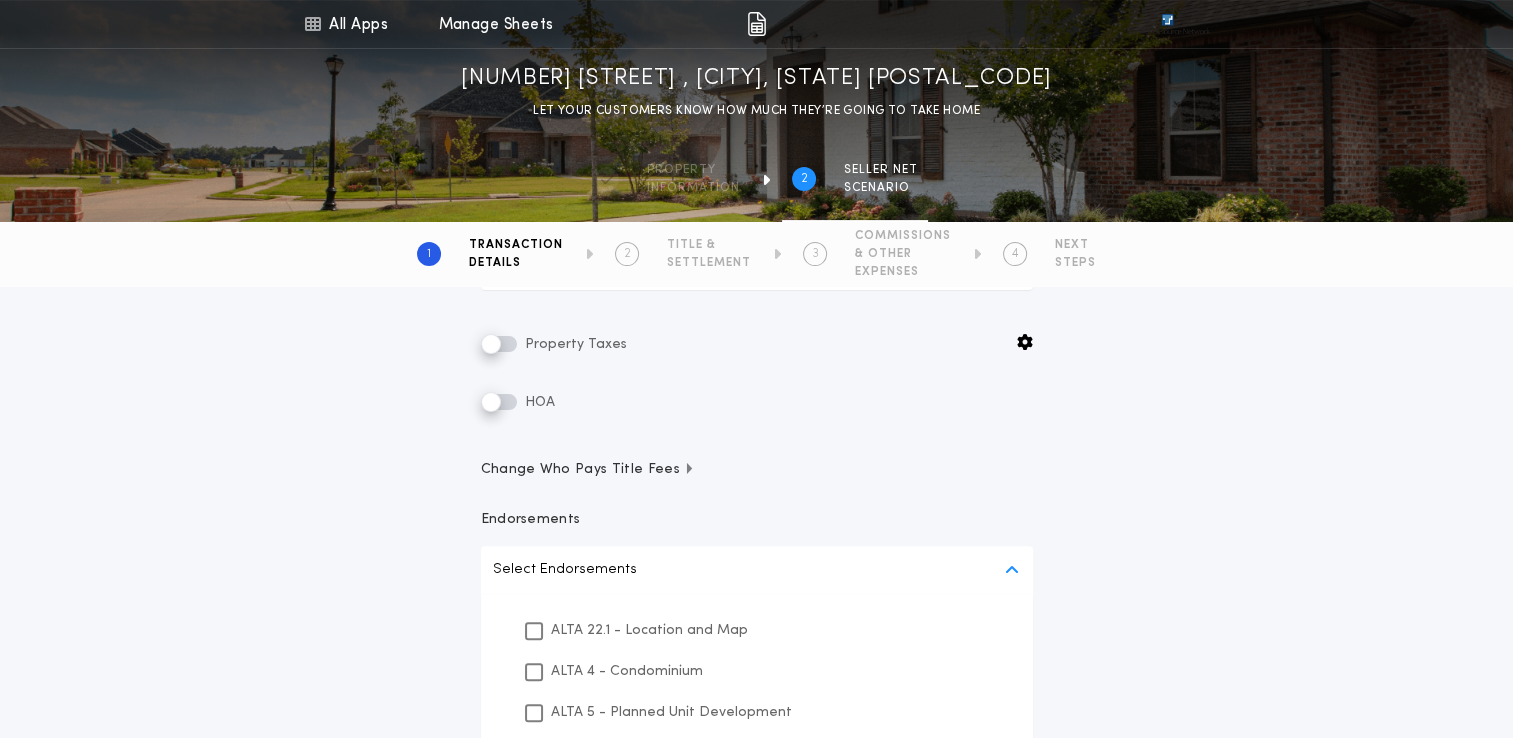 click on "**********" at bounding box center [756, 420] 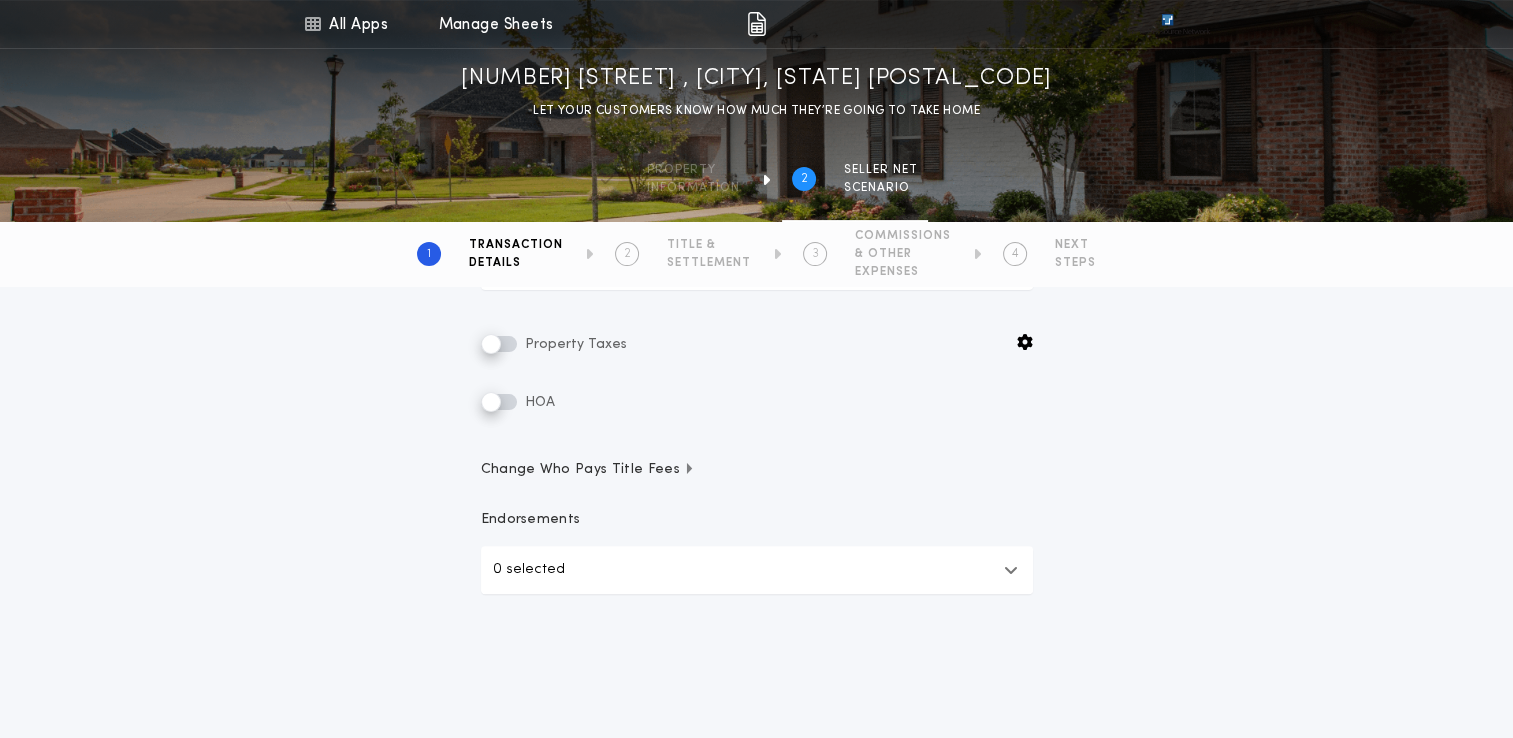 type 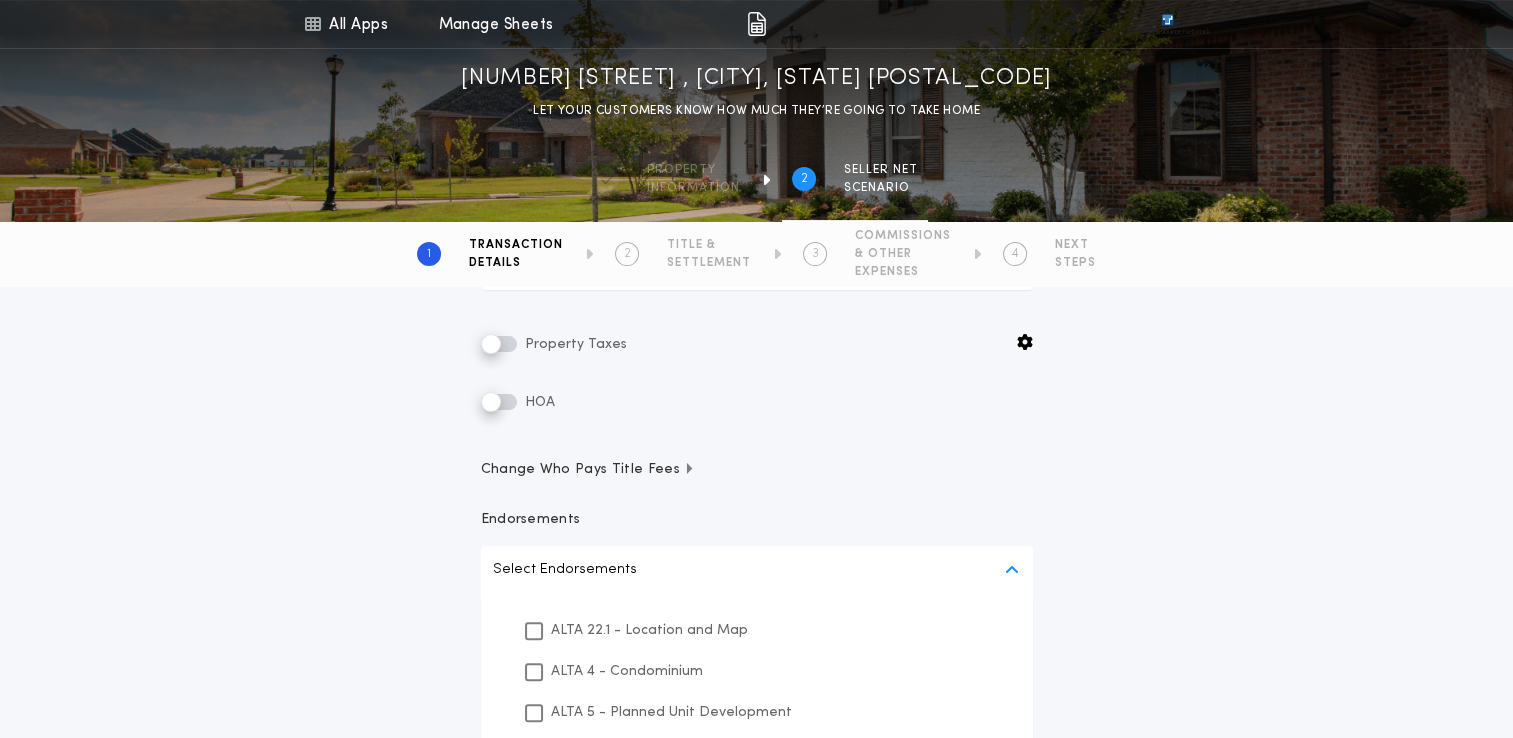 scroll, scrollTop: 638, scrollLeft: 0, axis: vertical 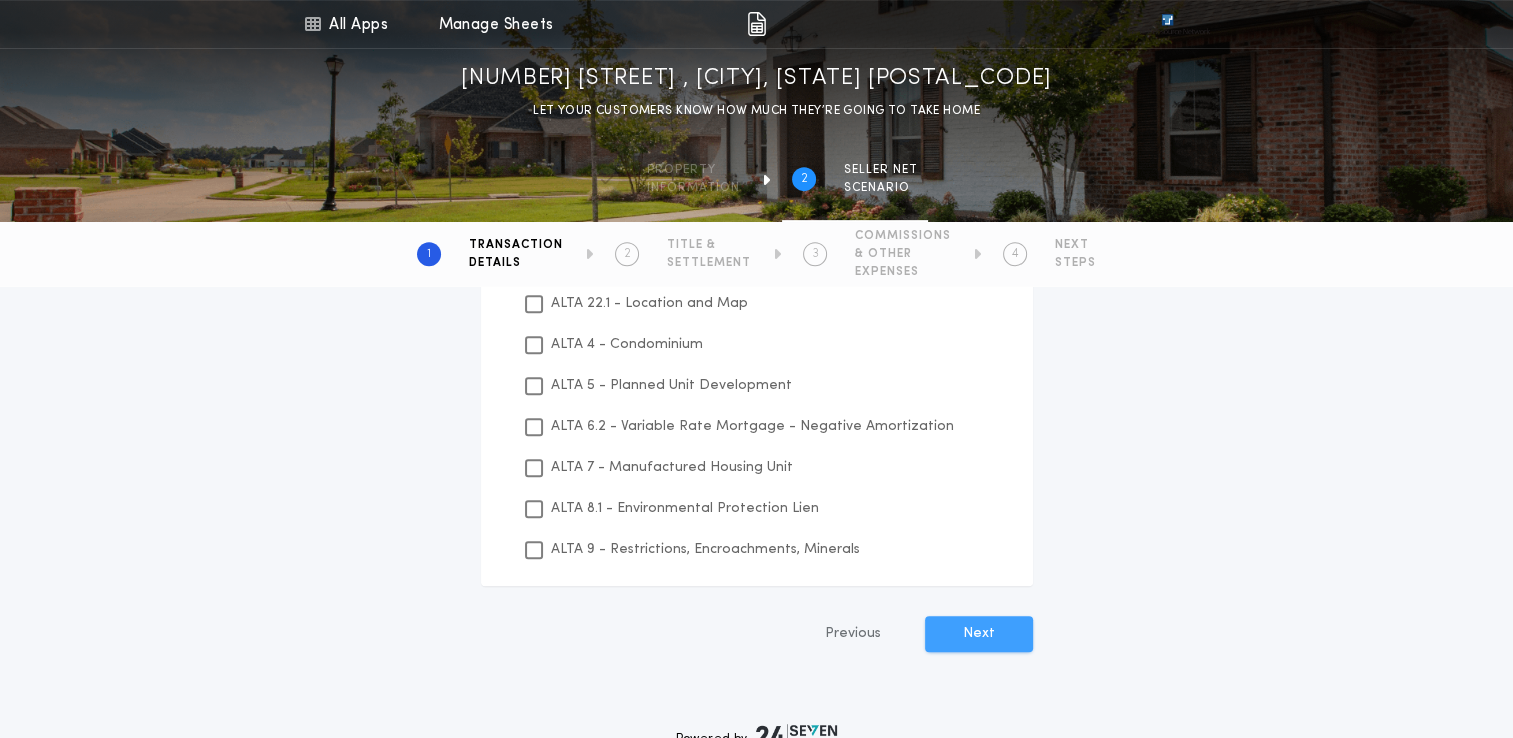 click on "Next" at bounding box center (979, 634) 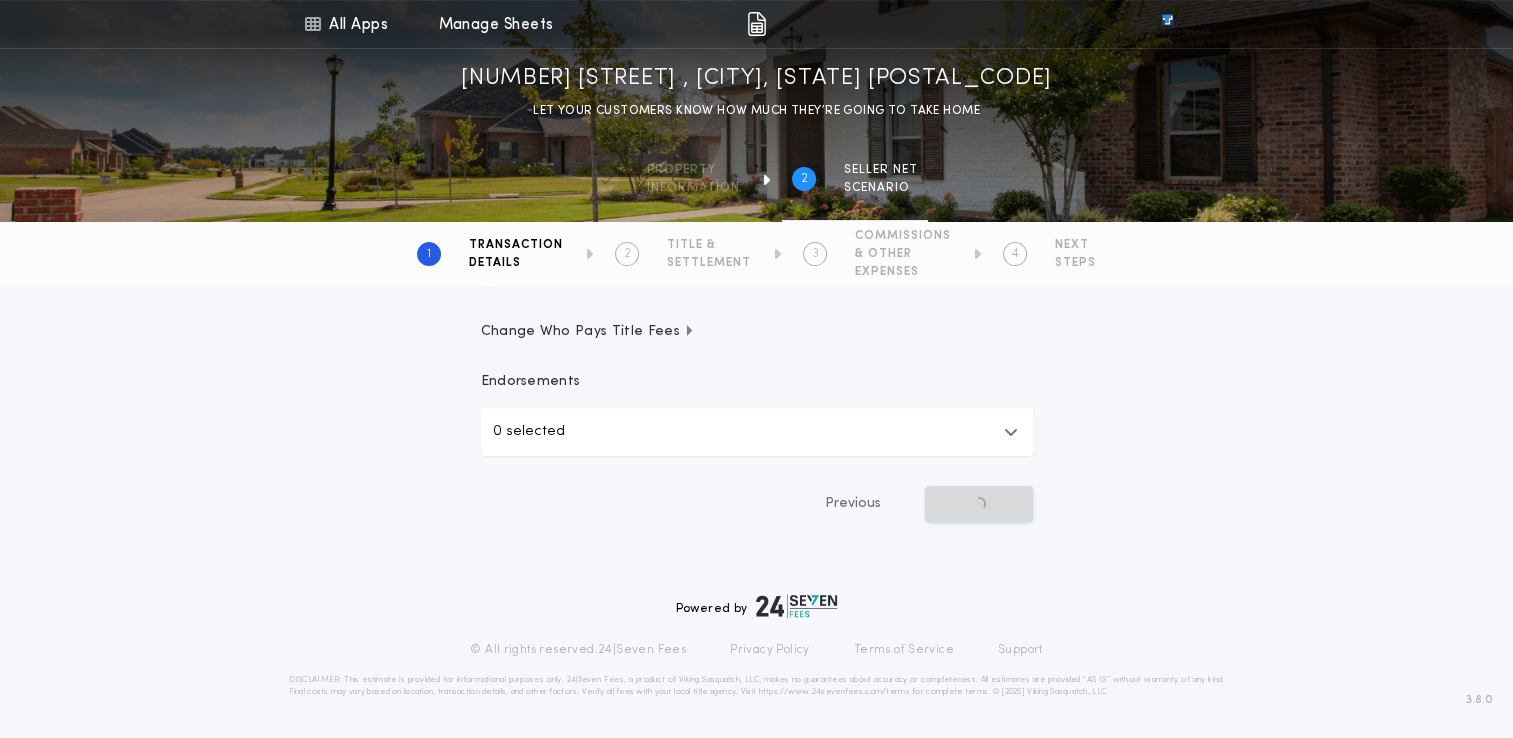 scroll, scrollTop: 617, scrollLeft: 0, axis: vertical 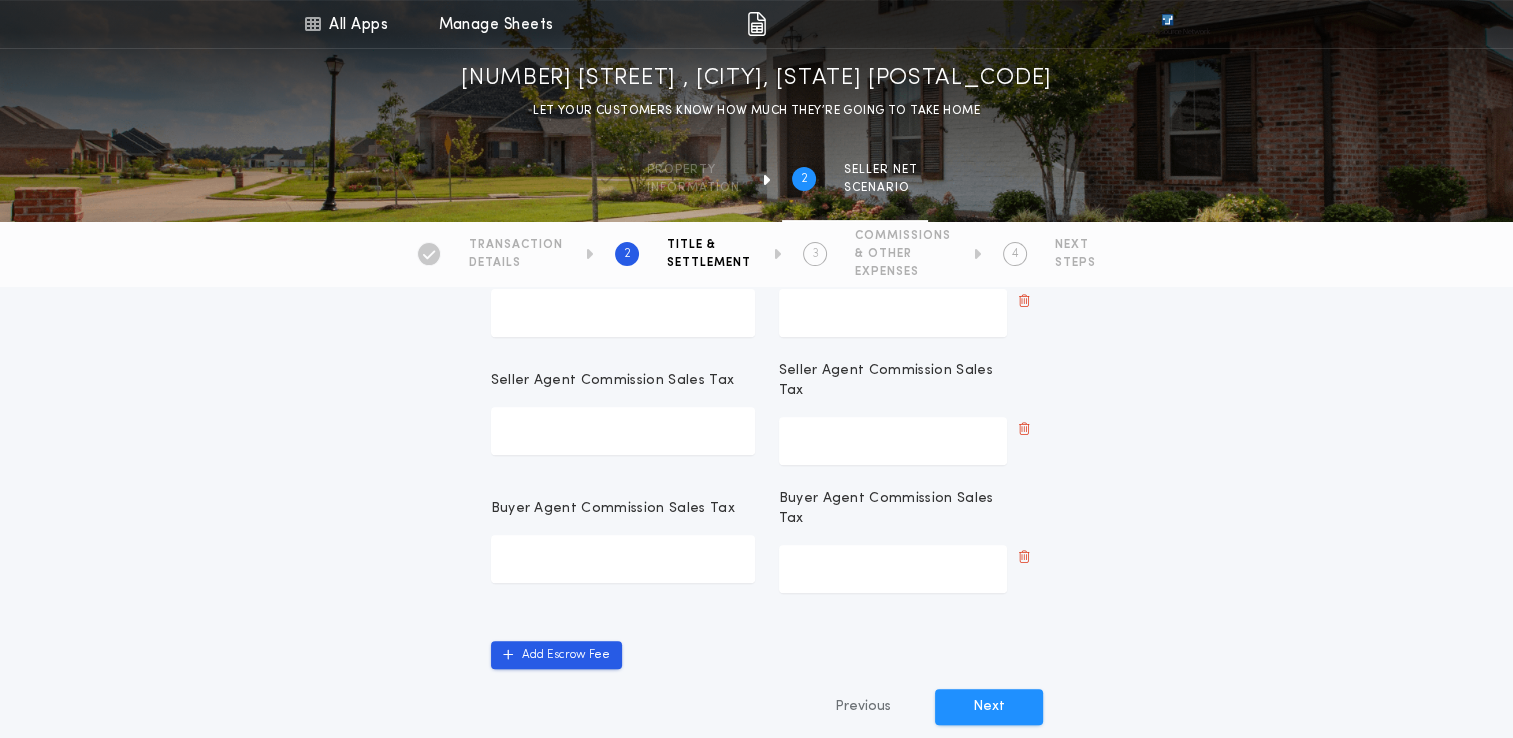 type on "*******" 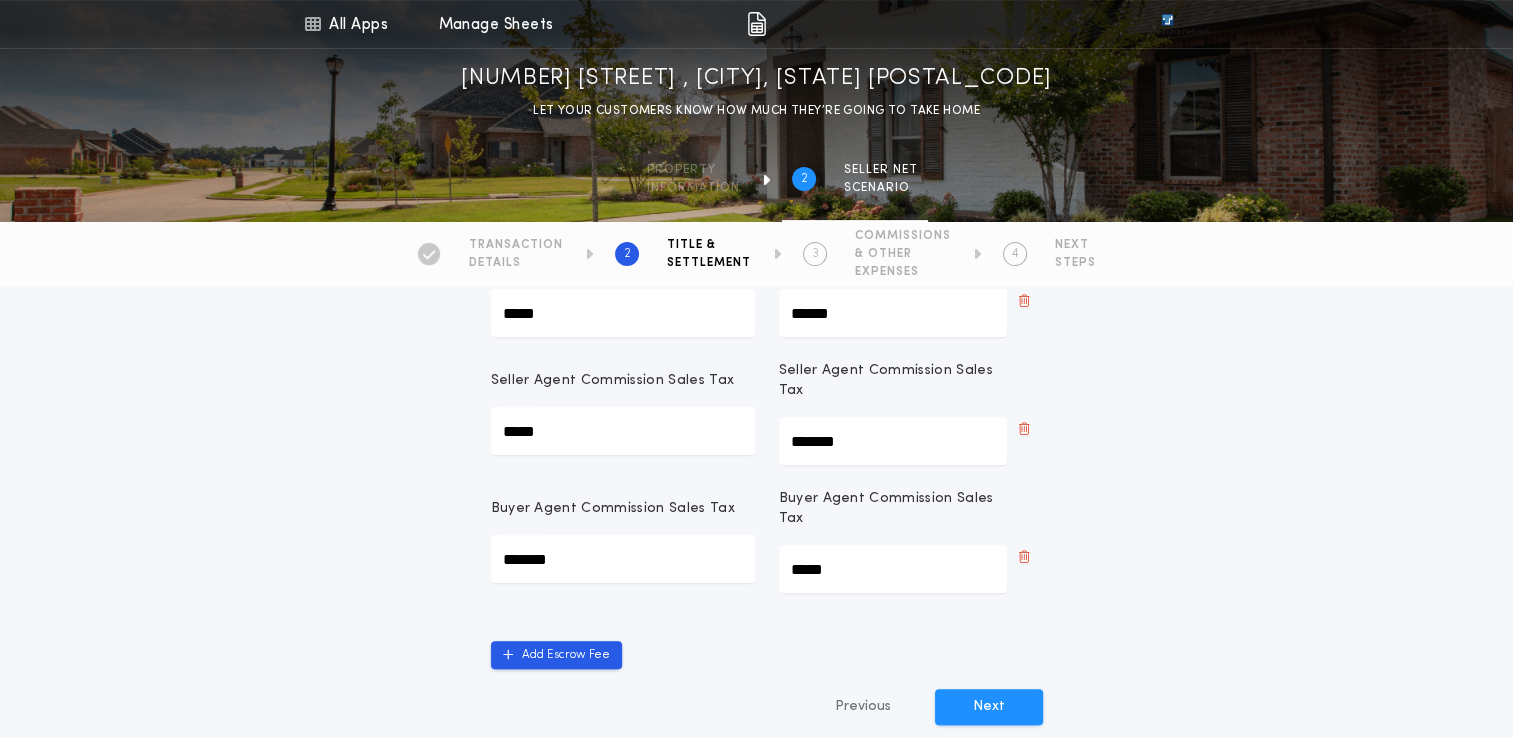 scroll, scrollTop: 0, scrollLeft: 0, axis: both 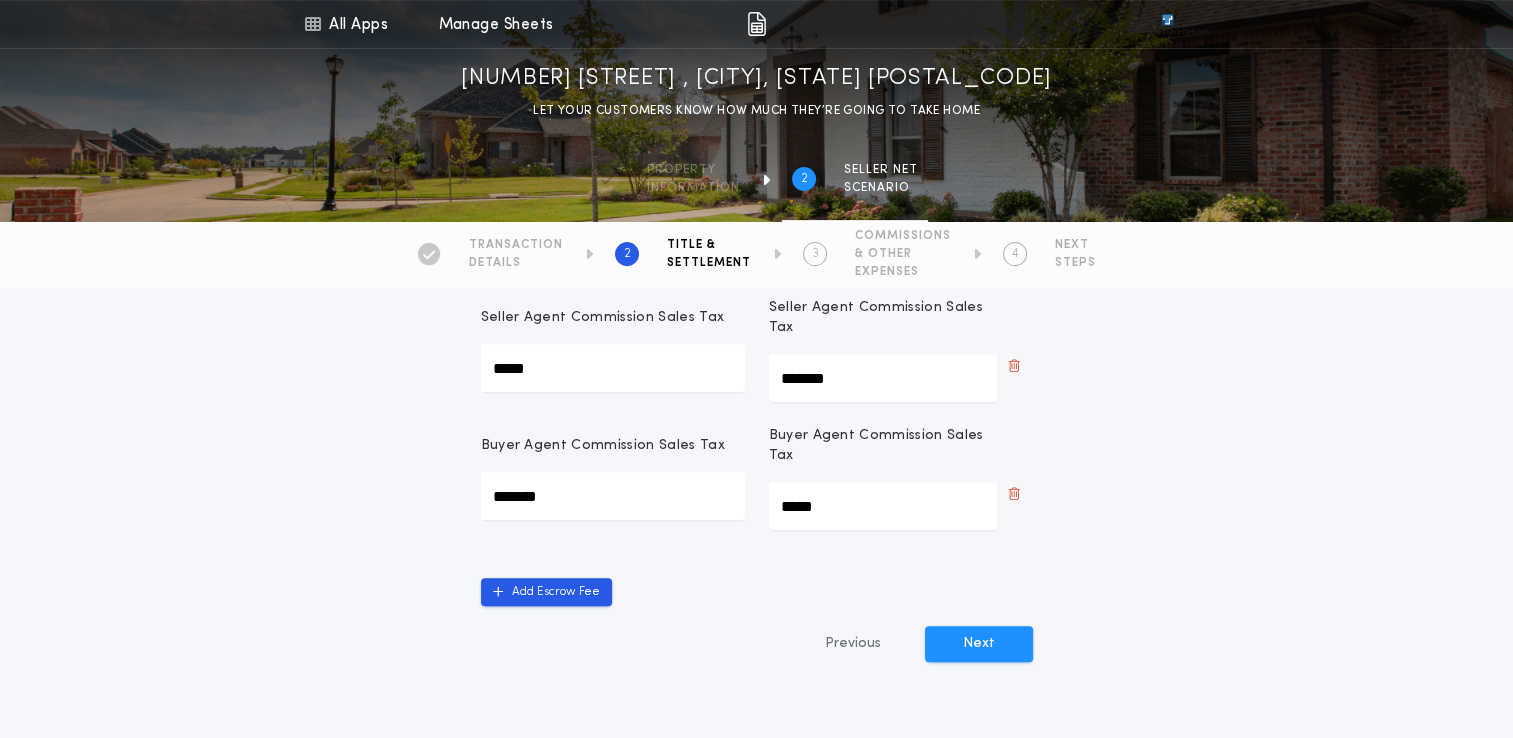 click on "*******" at bounding box center [613, 496] 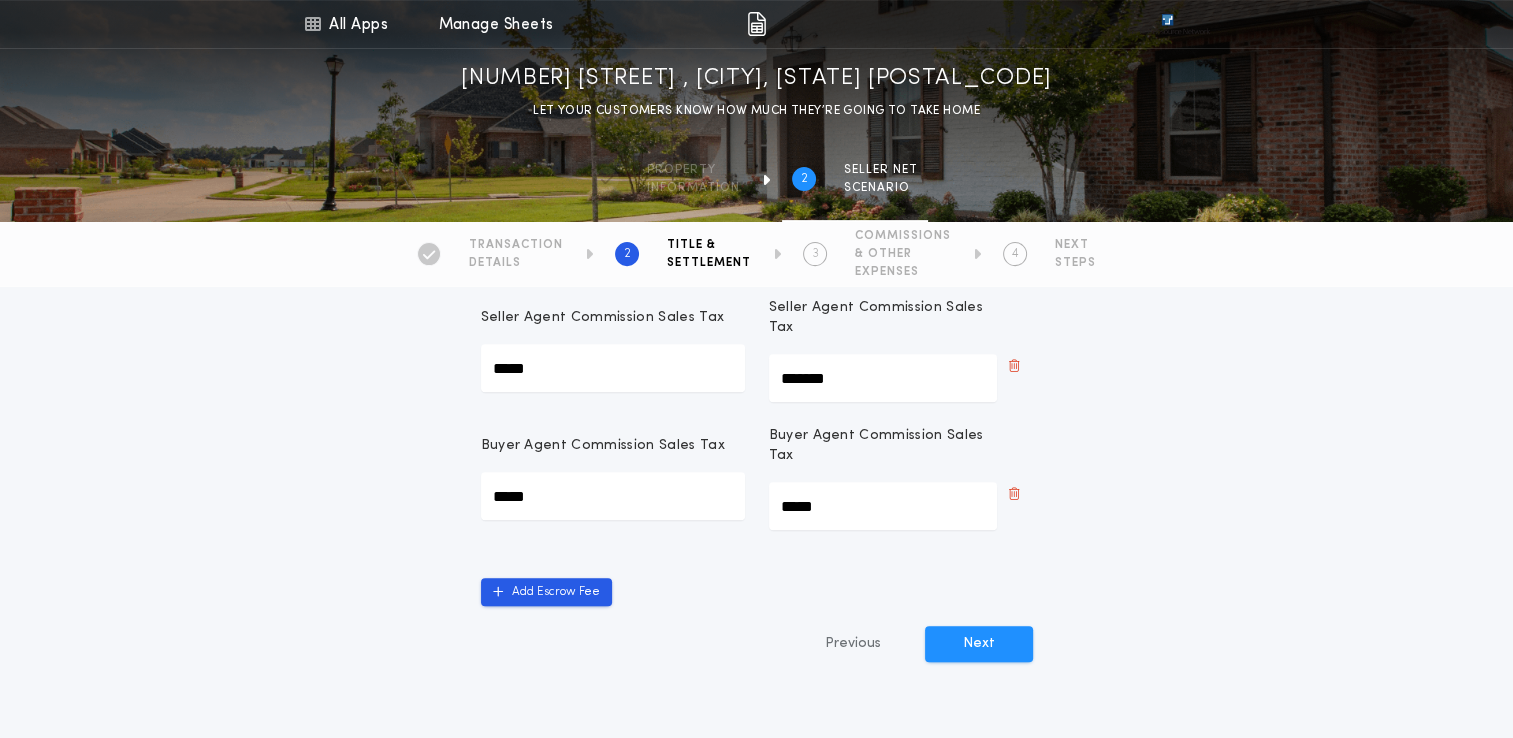 type on "*****" 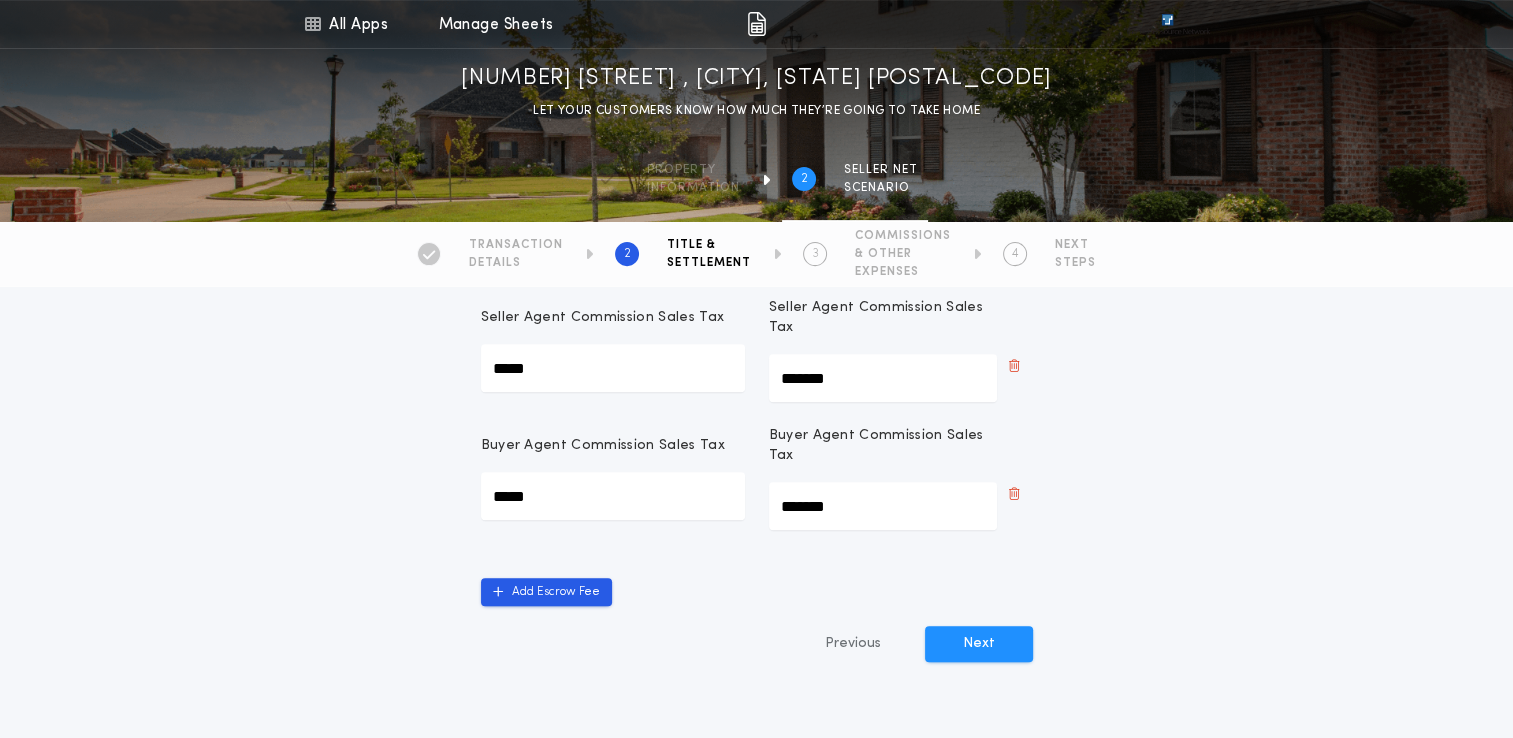 type on "*******" 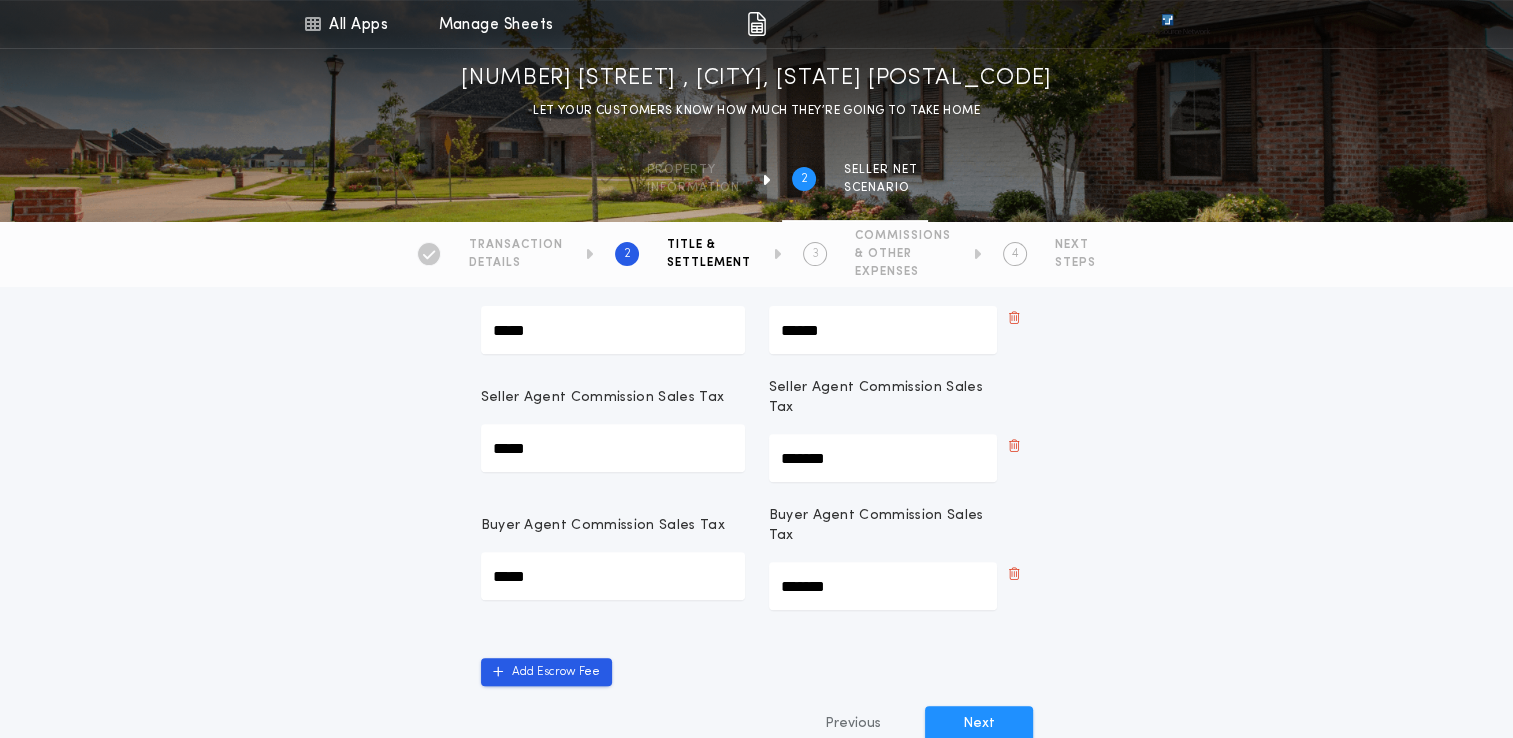 scroll, scrollTop: 560, scrollLeft: 0, axis: vertical 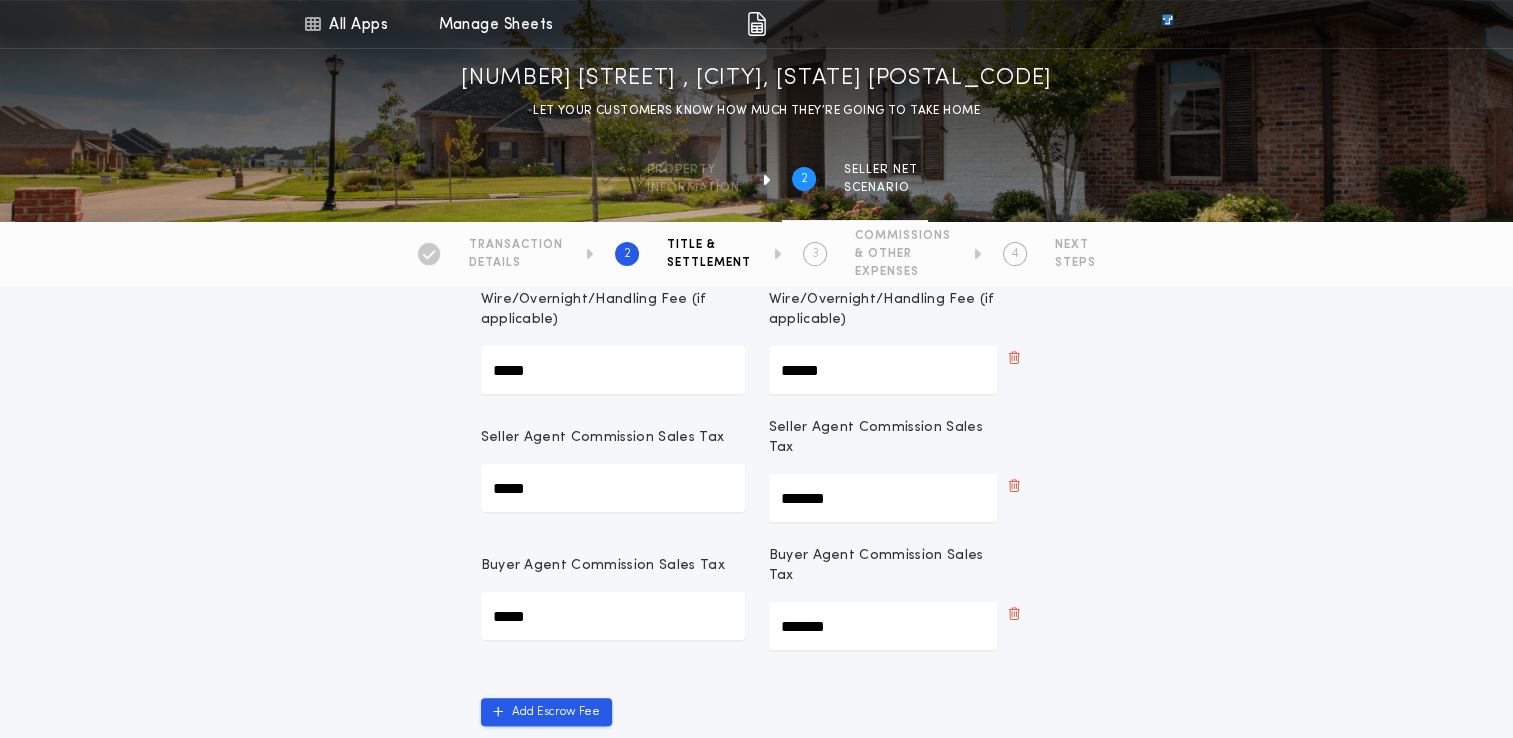 click on "Title & Settlement Title Insurance rates and associated fees will be calculated and displayed on the final estimate BUYER’S TITLE INSURANCE FEES Title Resource Network Owners Policy (Basic) ******* Title Resource Network Simultaneous Issue (Basic) ******* SELLER’S TITLE INSURANCE FEES Title Resource Network Owners Policy (Basic) ******* Title Resource Network Simultaneous Issue (Basic) ***** Buyer’s Settlement Fees Seller’s Settlement Fees Search Fee ******* Search Fee ******* Settlement Fee - [CITY] ******* Settlement Fee - [CITY] ******* Attorney Document Preparation Fee - [CITY] ***** Attorney Document Preparation Fee - [CITY] ****** Wire/Overnight/Handling Fee (if applicable) ***** Wire/Overnight/Handling Fee (if applicable) ****** Seller Agent Commission Sales Tax ***** Seller Agent Commission Sales Tax ******* Buyer Agent Commission Sales Tax ***** Buyer Agent Commission Sales Tax ******* Add Escrow Fee Previous Next" at bounding box center (756, 308) 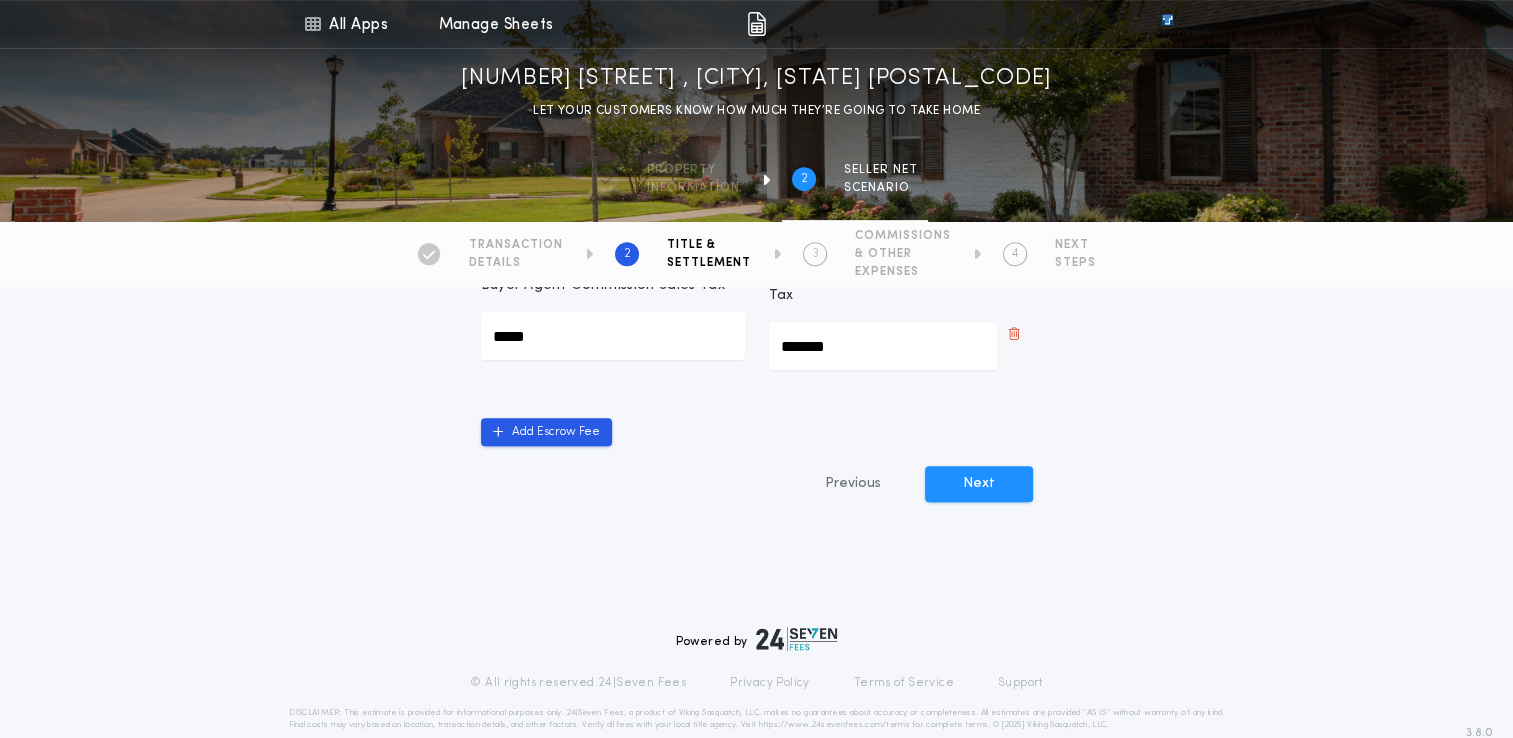 scroll, scrollTop: 872, scrollLeft: 0, axis: vertical 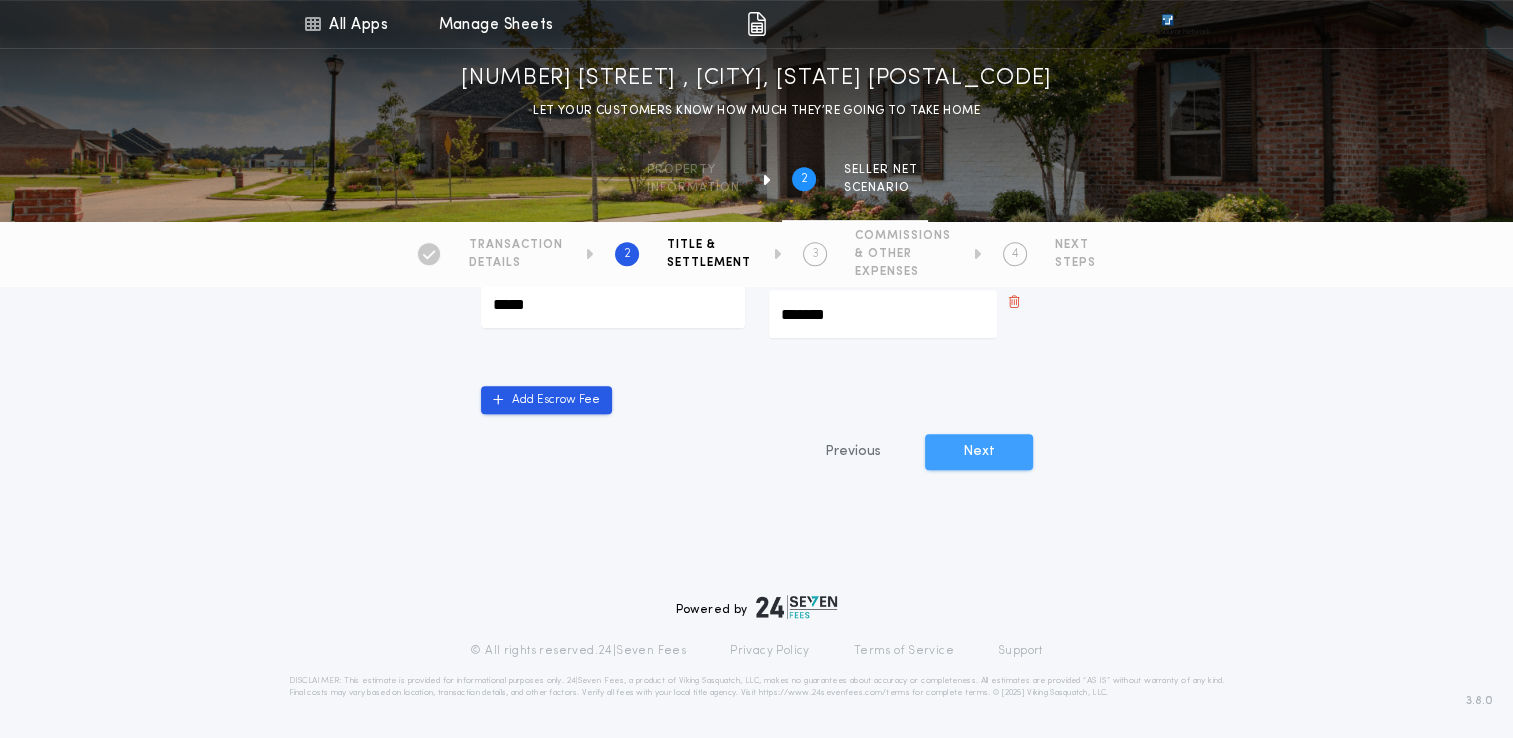 click on "Next" at bounding box center [979, 452] 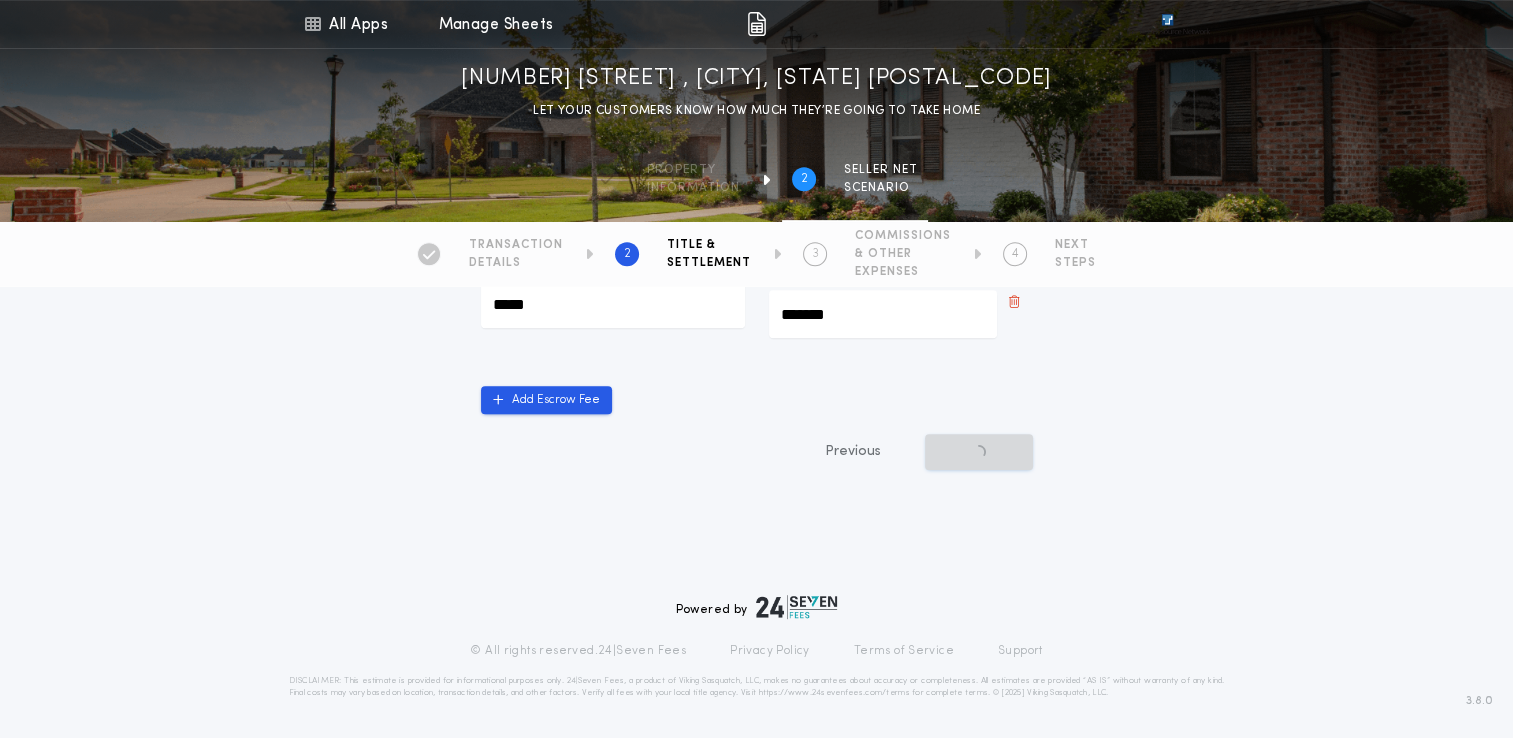 scroll, scrollTop: 0, scrollLeft: 0, axis: both 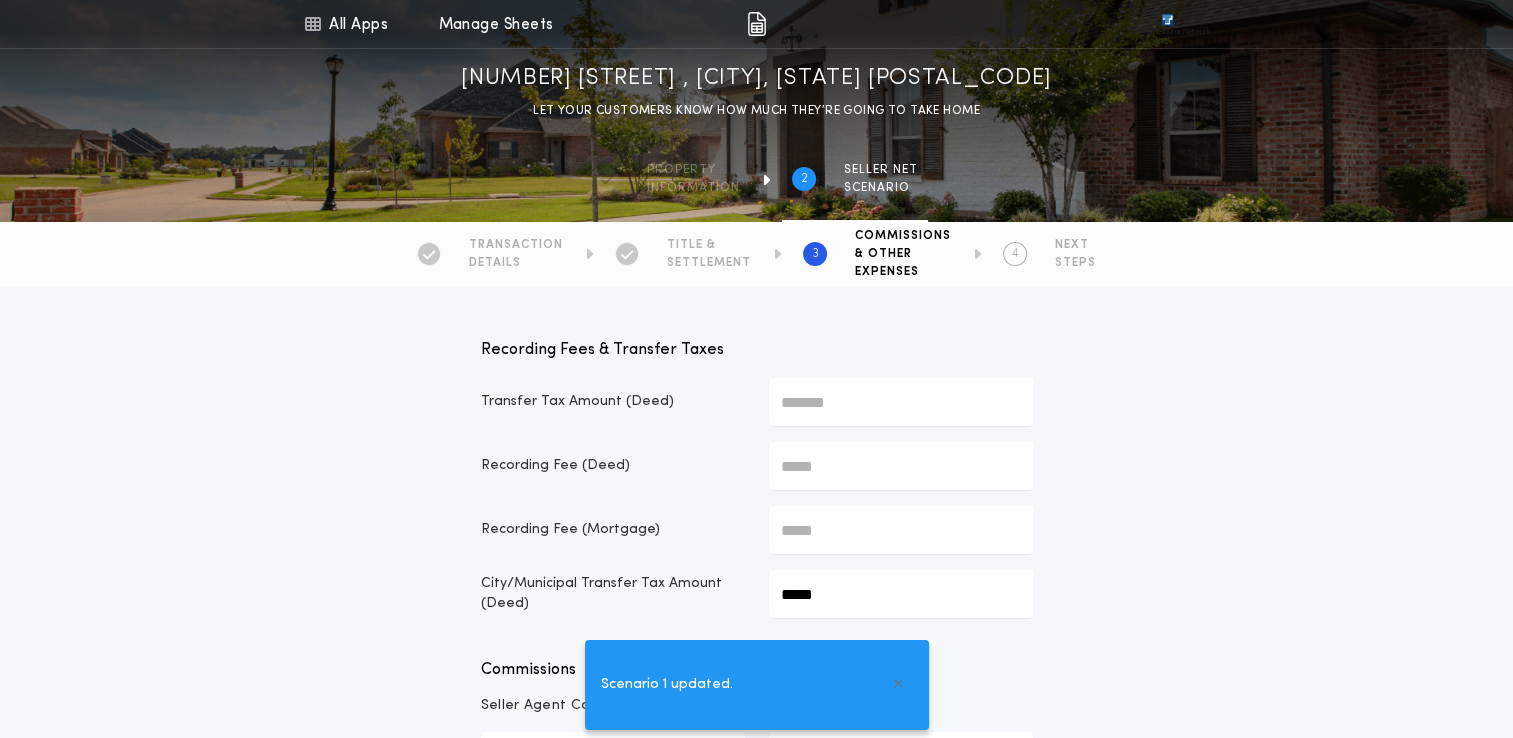 click on "Recording Fees & Transfer Taxes Transfer Tax Amount (Deed) ******* Recording Fee (Deed) ***** Recording Fee (Mortgage) ***** City/Municipal Transfer Tax Amount (Deed) ***** Commissions Seller Agent Commission ********* Percentage * Buyer Agent Commission ********* Percentage * Other Seller Expenses HOA Transfer Fee ***** Home Inspection ***** Seller Credits ***** Prior Year Taxes ***** Pest Inspection ***** Home Warranty ***** Realtor Admin Fee ***** HOA Doc Fee ***** Add Expense Misc Credits Misc Credit to Seller ***** Add Credit Previous Next" at bounding box center [756, 1075] 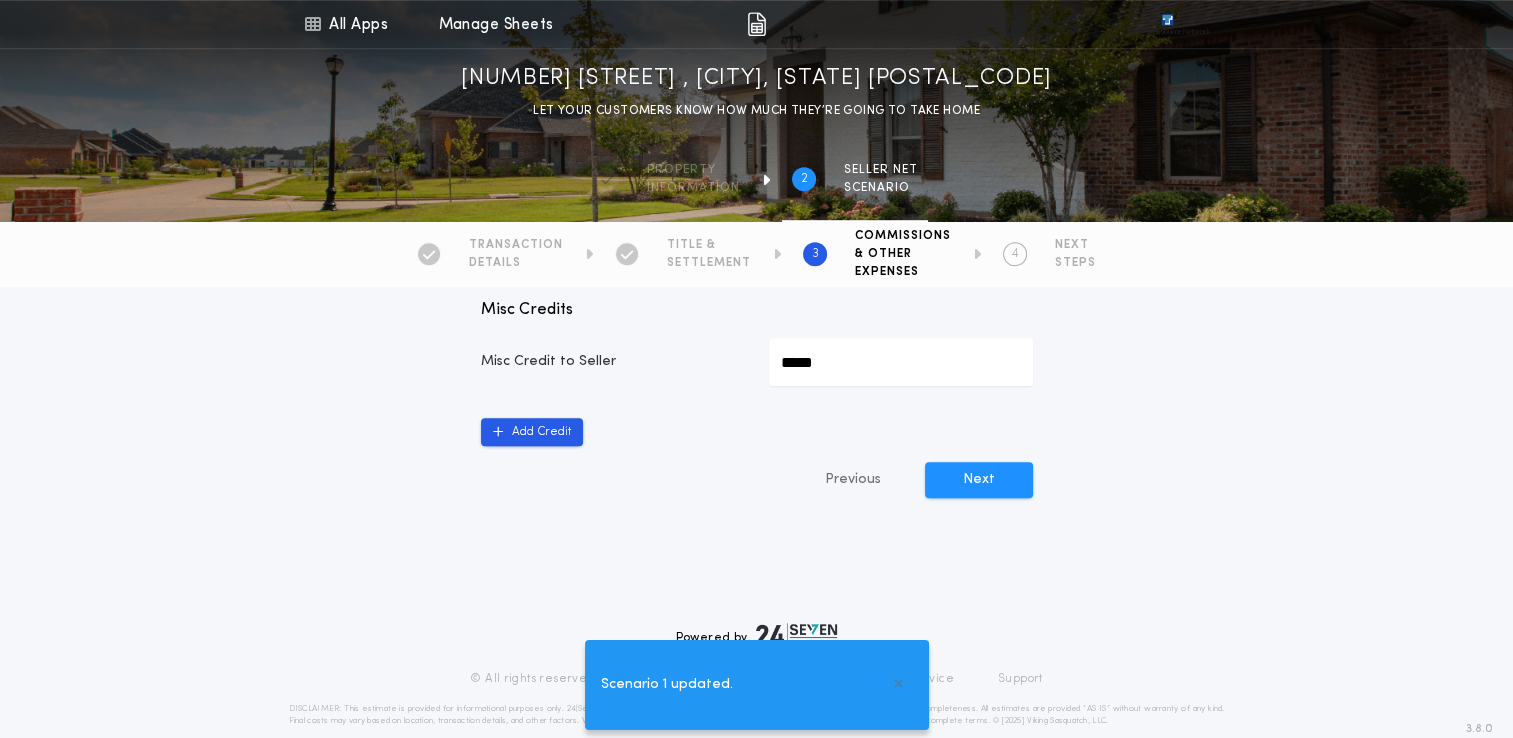 scroll, scrollTop: 1286, scrollLeft: 0, axis: vertical 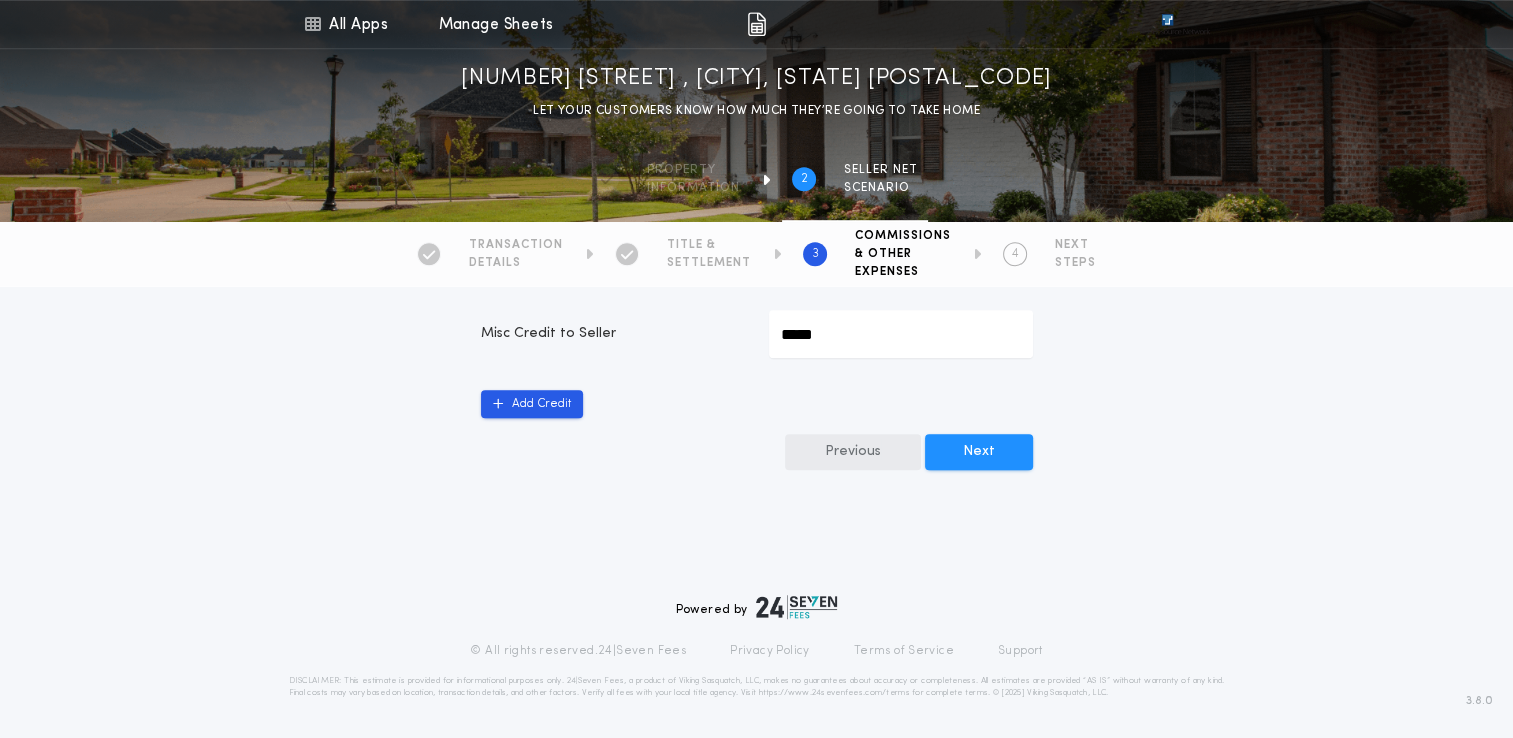 click on "Previous" at bounding box center [853, 452] 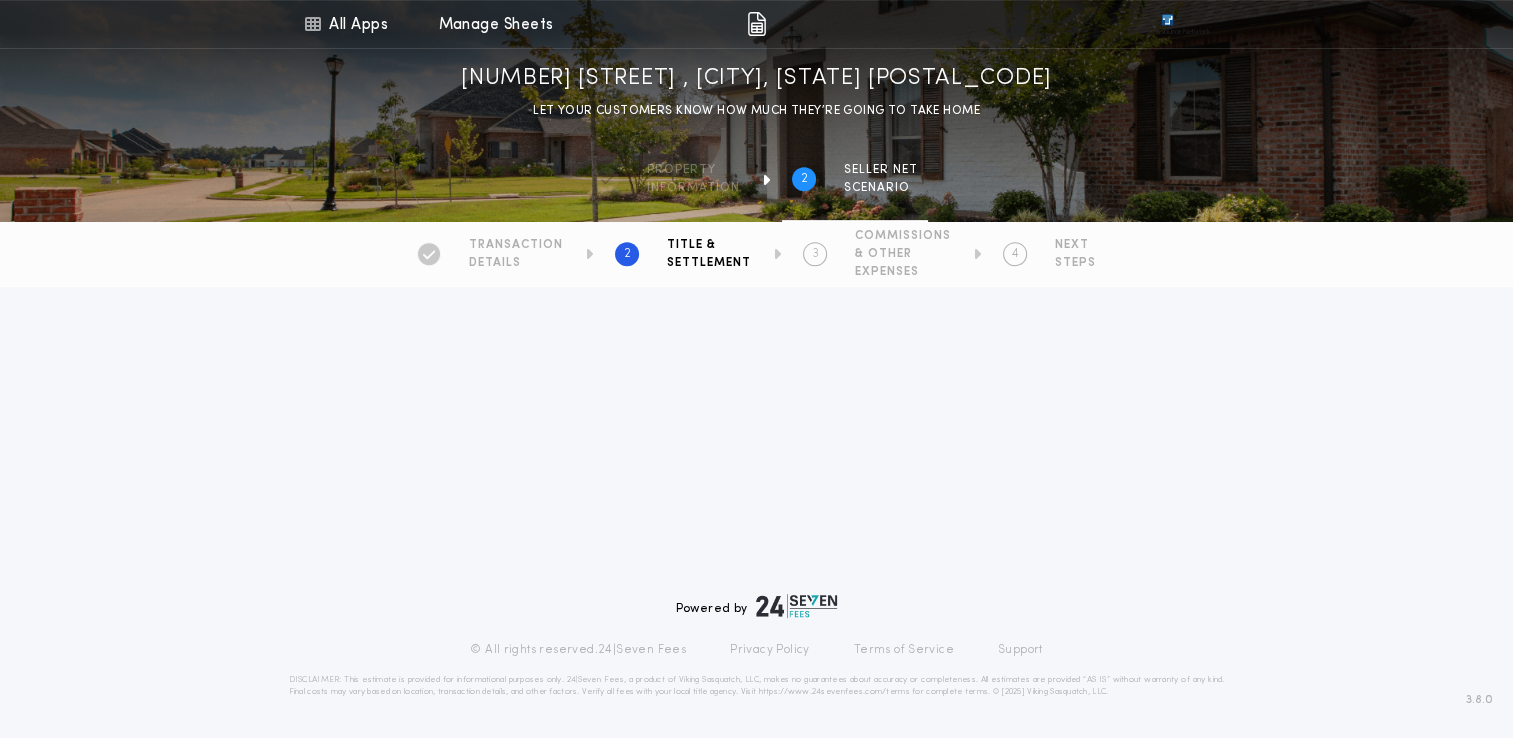 scroll, scrollTop: 0, scrollLeft: 0, axis: both 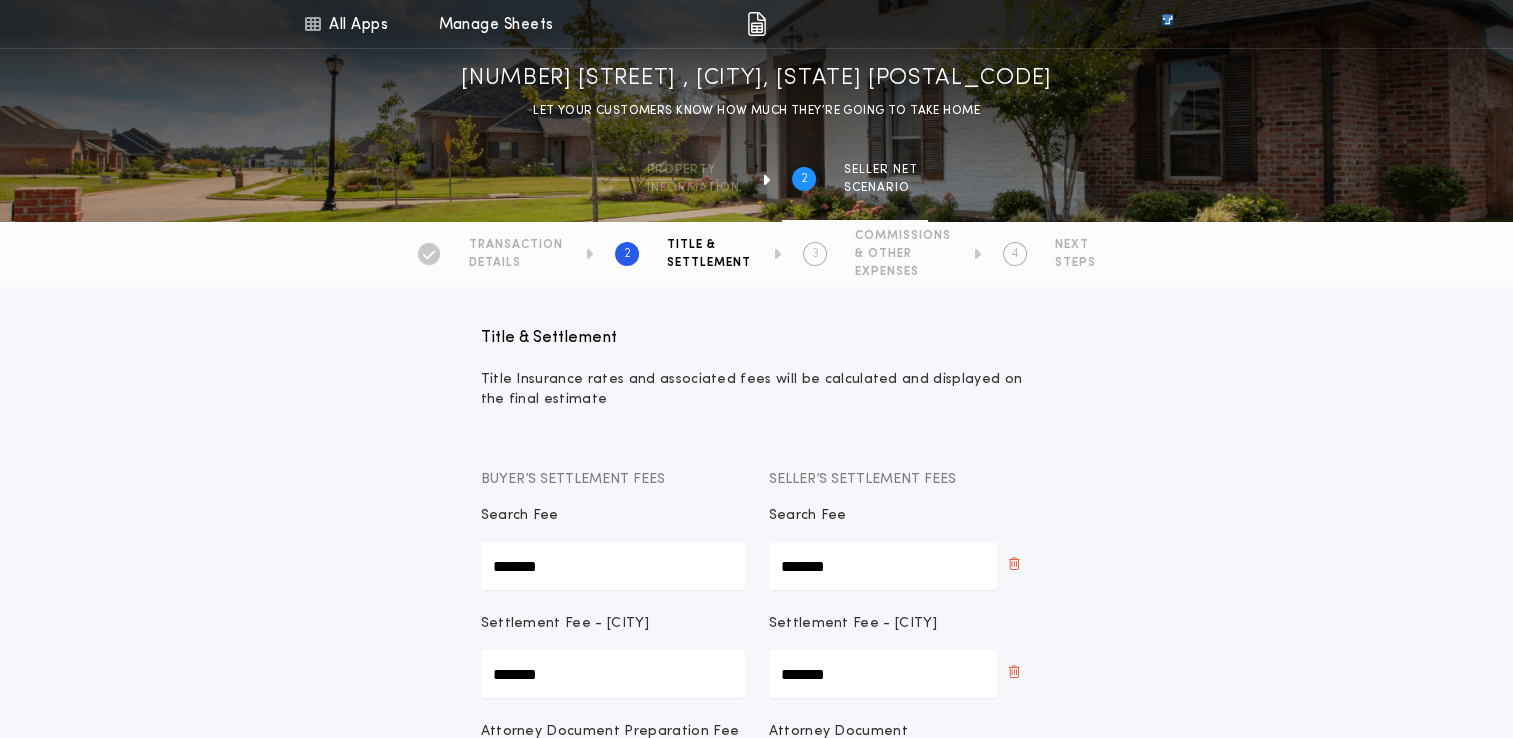 click on "Title & Settlement Title Insurance rates and associated fees will be calculated and displayed on the final estimate BUYER’S TITLE INSURANCE FEES Title Resource Network Owners Policy (Basic) ******* Title Resource Network Simultaneous Issue (Basic) ******* SELLER’S TITLE INSURANCE FEES Title Resource Network Owners Policy (Basic) ******* Title Resource Network Simultaneous Issue (Basic) ***** Buyer’s Settlement Fees Seller’s Settlement Fees Search Fee ******* Search Fee ******* Settlement Fee - [CITY] ******* Settlement Fee - [CITY] ******* Attorney Document Preparation Fee - [CITY] ***** Attorney Document Preparation Fee - [CITY] ****** Wire/Overnight/Handling Fee (if applicable) ***** Wire/Overnight/Handling Fee (if applicable) ****** Seller Agent Commission Sales Tax ***** Seller Agent Commission Sales Tax ******* Buyer Agent Commission Sales Tax ***** Buyer Agent Commission Sales Tax ******* Add Escrow Fee Previous Next" at bounding box center (756, 868) 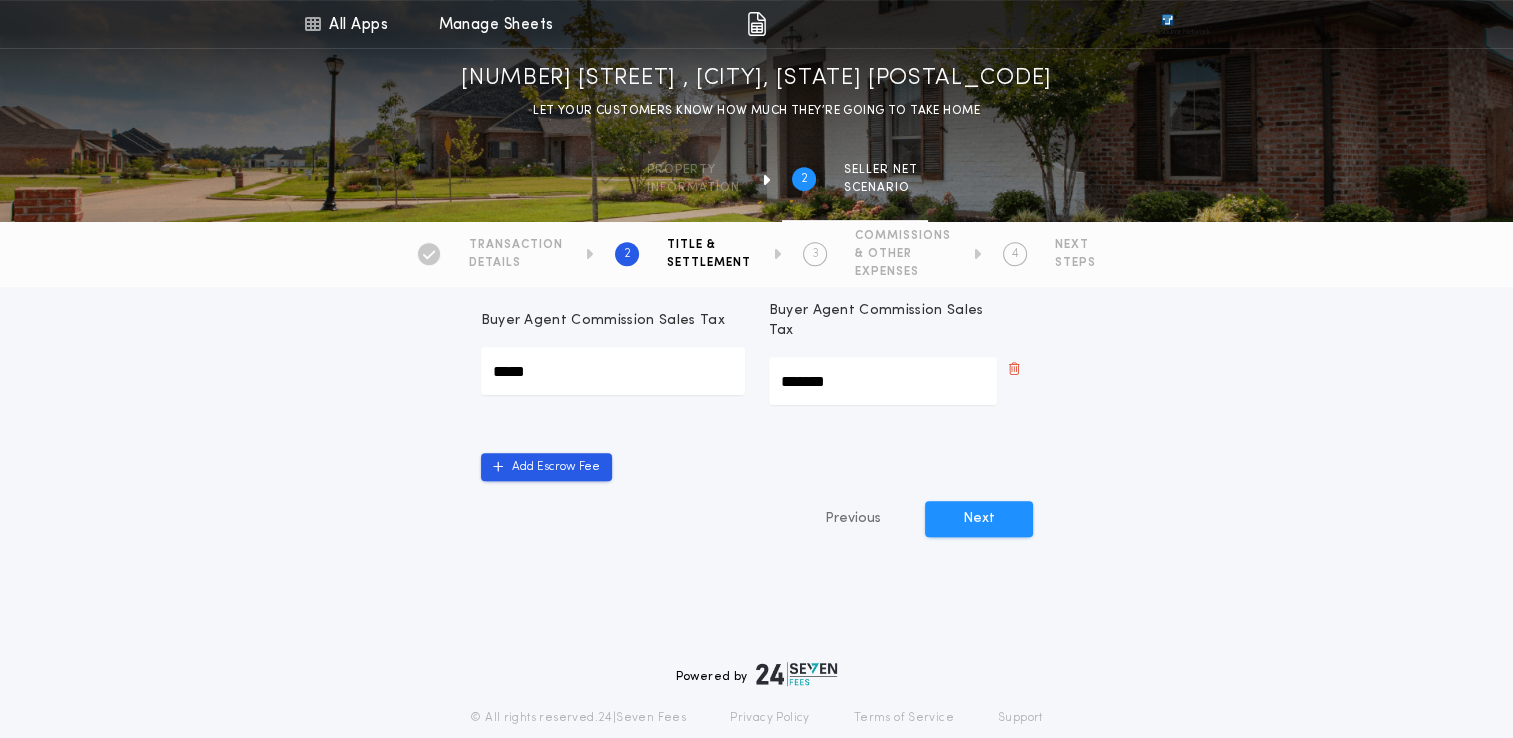 scroll, scrollTop: 872, scrollLeft: 0, axis: vertical 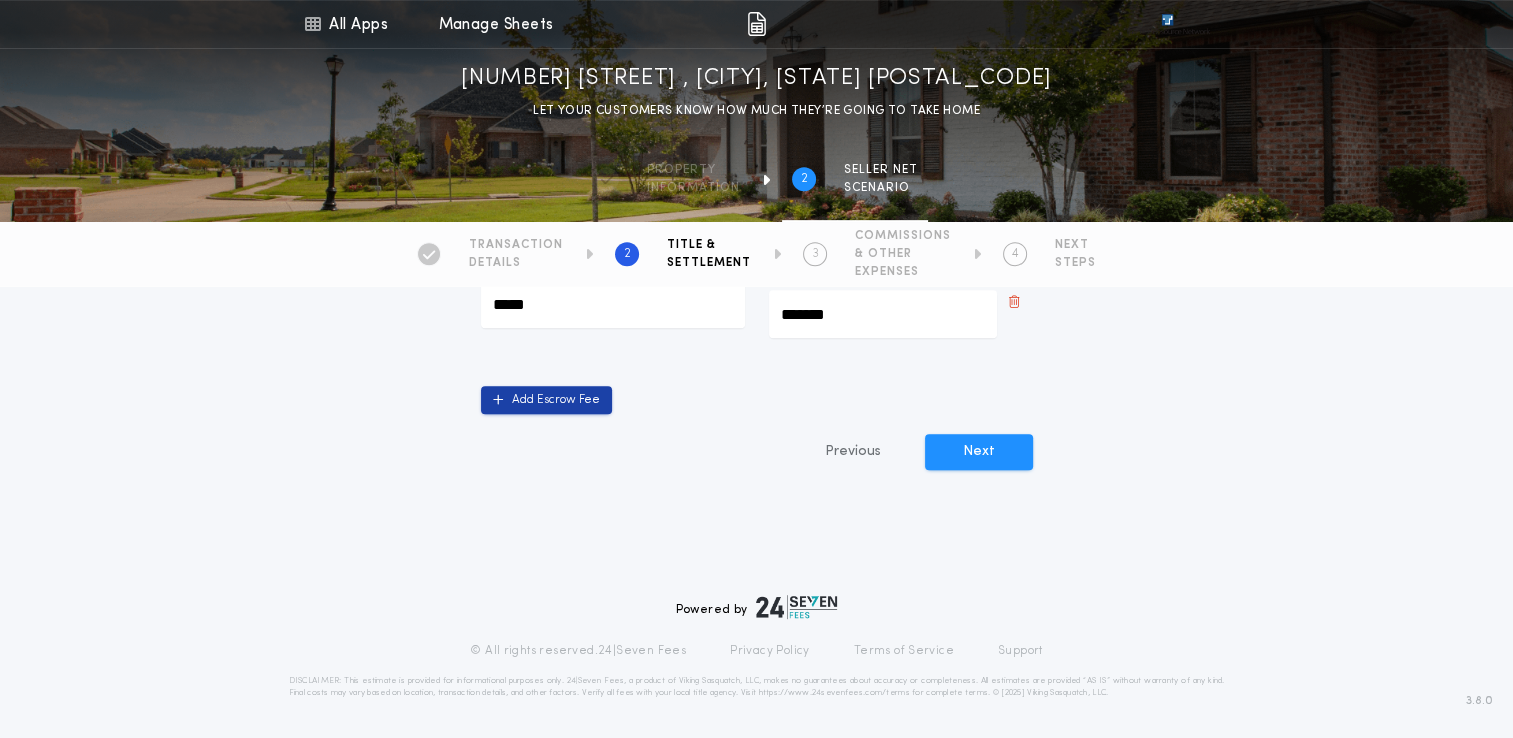 click on "Add Escrow Fee" at bounding box center (546, 400) 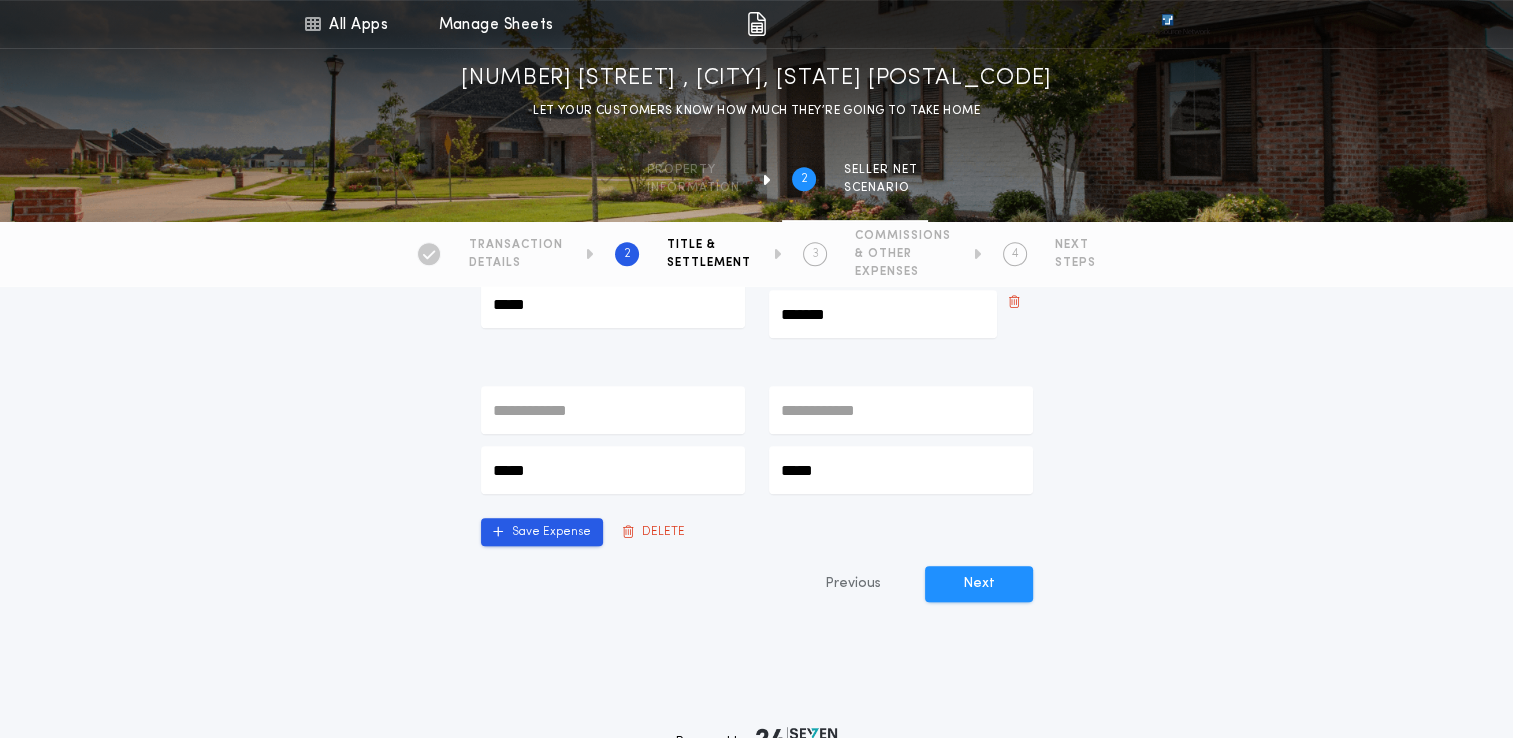 click on "Title & Settlement Title Insurance rates and associated fees will be calculated and displayed on the final estimate BUYER’S TITLE INSURANCE FEES Title Resource Network Owners Policy (Basic) ******* Title Resource Network Simultaneous Issue (Basic) ******* SELLER’S TITLE INSURANCE FEES Title Resource Network Owners Policy (Basic) ******* Title Resource Network Simultaneous Issue (Basic) ***** Buyer’s Settlement Fees Seller’s Settlement Fees Search Fee ******* Search Fee ******* Settlement Fee - [CITY] ******* Settlement Fee - [CITY] ******* Attorney Document Preparation Fee - [CITY] ***** Attorney Document Preparation Fee - [CITY] ****** Wire/Overnight/Handling Fee (if applicable) ***** Wire/Overnight/Handling Fee (if applicable) ****** Seller Agent Commission Sales Tax ***** Seller Agent Commission Sales Tax ******* Buyer Agent Commission Sales Tax ***** Buyer Agent Commission Sales Tax ******* ***** ***** Save Expense DELETE Previous Next" at bounding box center [756, 62] 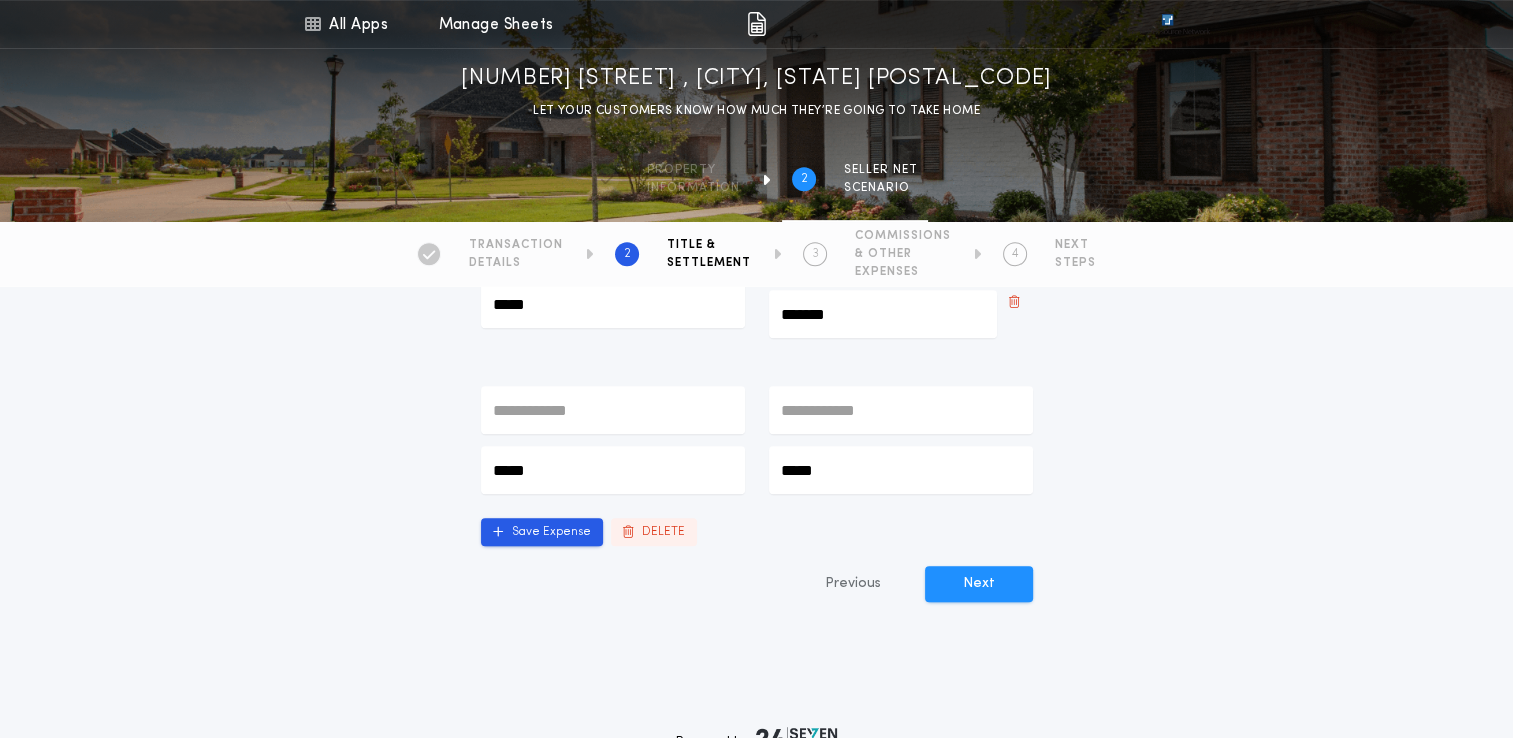 click on "DELETE" at bounding box center (654, 532) 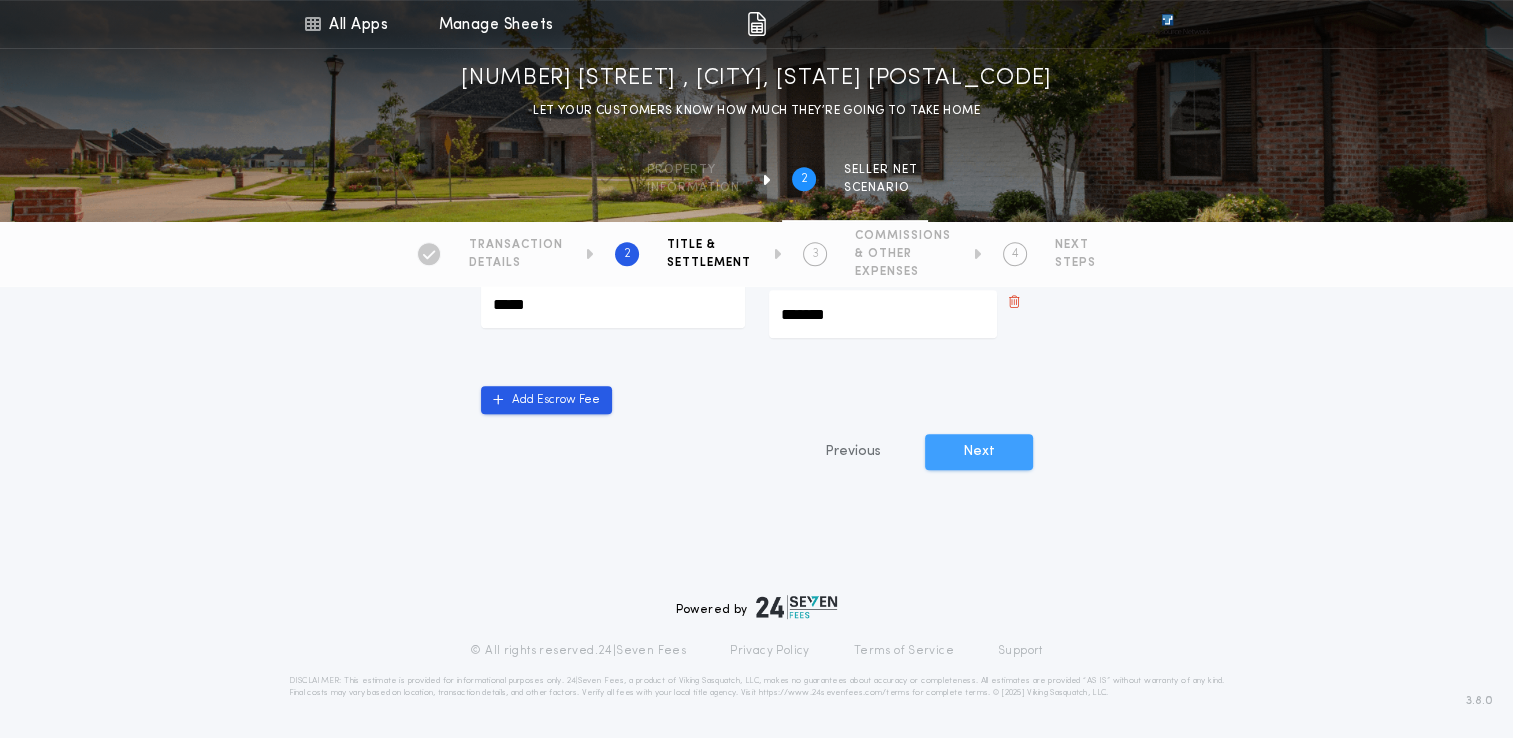 click on "Next" at bounding box center (979, 452) 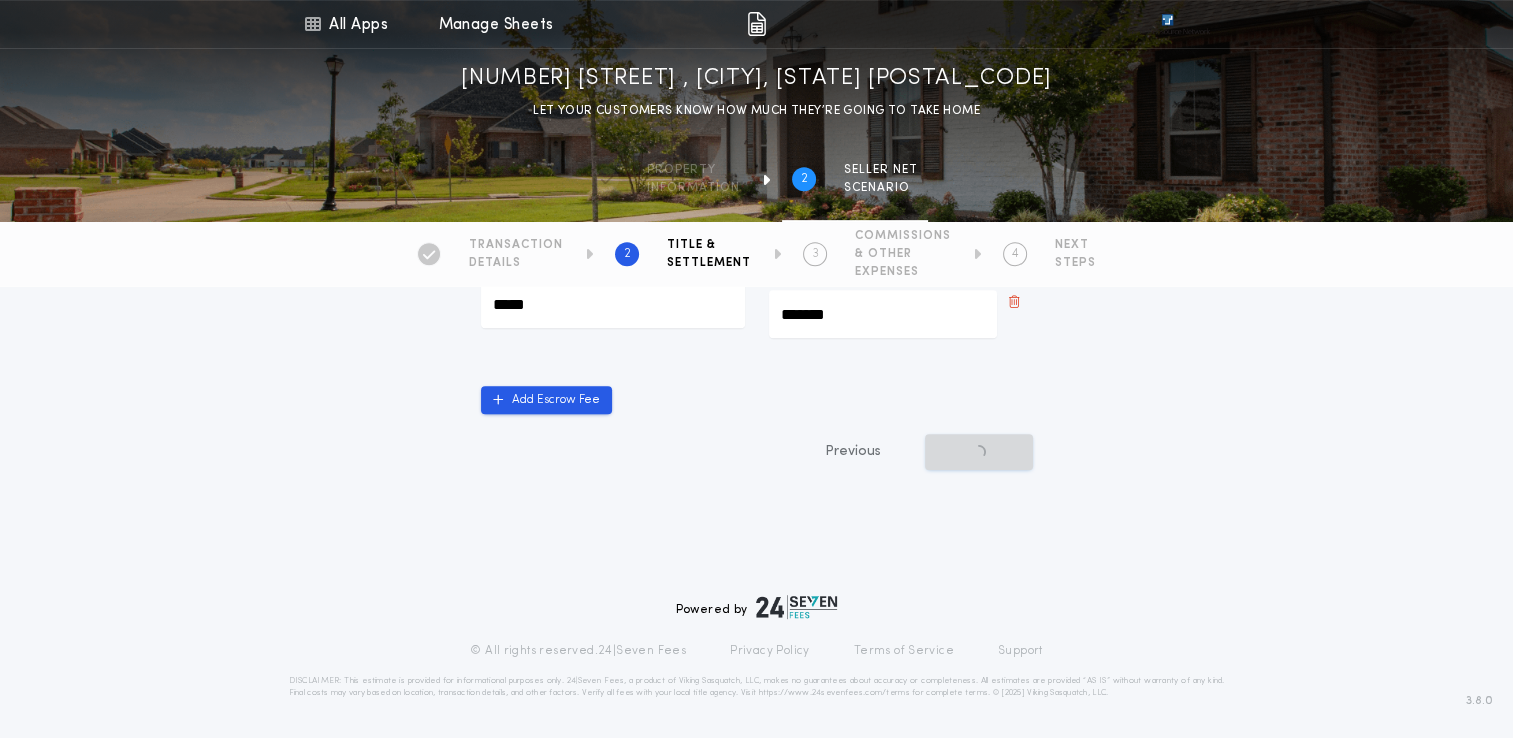 scroll, scrollTop: 0, scrollLeft: 0, axis: both 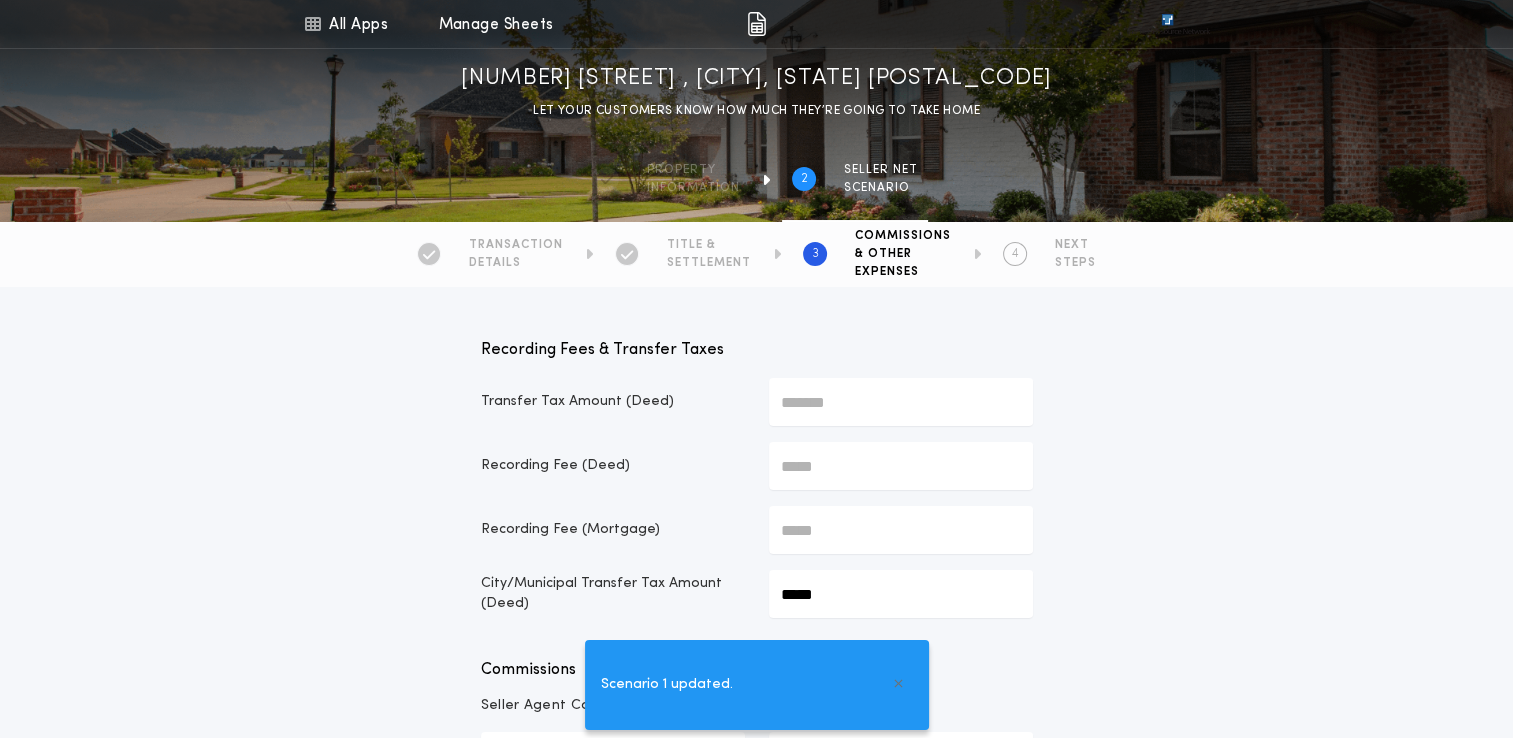 click on "Recording Fees & Transfer Taxes Transfer Tax Amount (Deed) ******* Recording Fee (Deed) ***** Recording Fee (Mortgage) ***** City/Municipal Transfer Tax Amount (Deed) ***** Commissions Seller Agent Commission ********* Percentage * Buyer Agent Commission ********* Percentage * Other Seller Expenses HOA Transfer Fee ***** Home Inspection ***** Seller Credits ***** Prior Year Taxes ***** Pest Inspection ***** Home Warranty ***** Realtor Admin Fee ***** HOA Doc Fee ***** Add Expense Misc Credits Misc Credit to Seller ***** Add Credit Previous Next" at bounding box center (756, 1075) 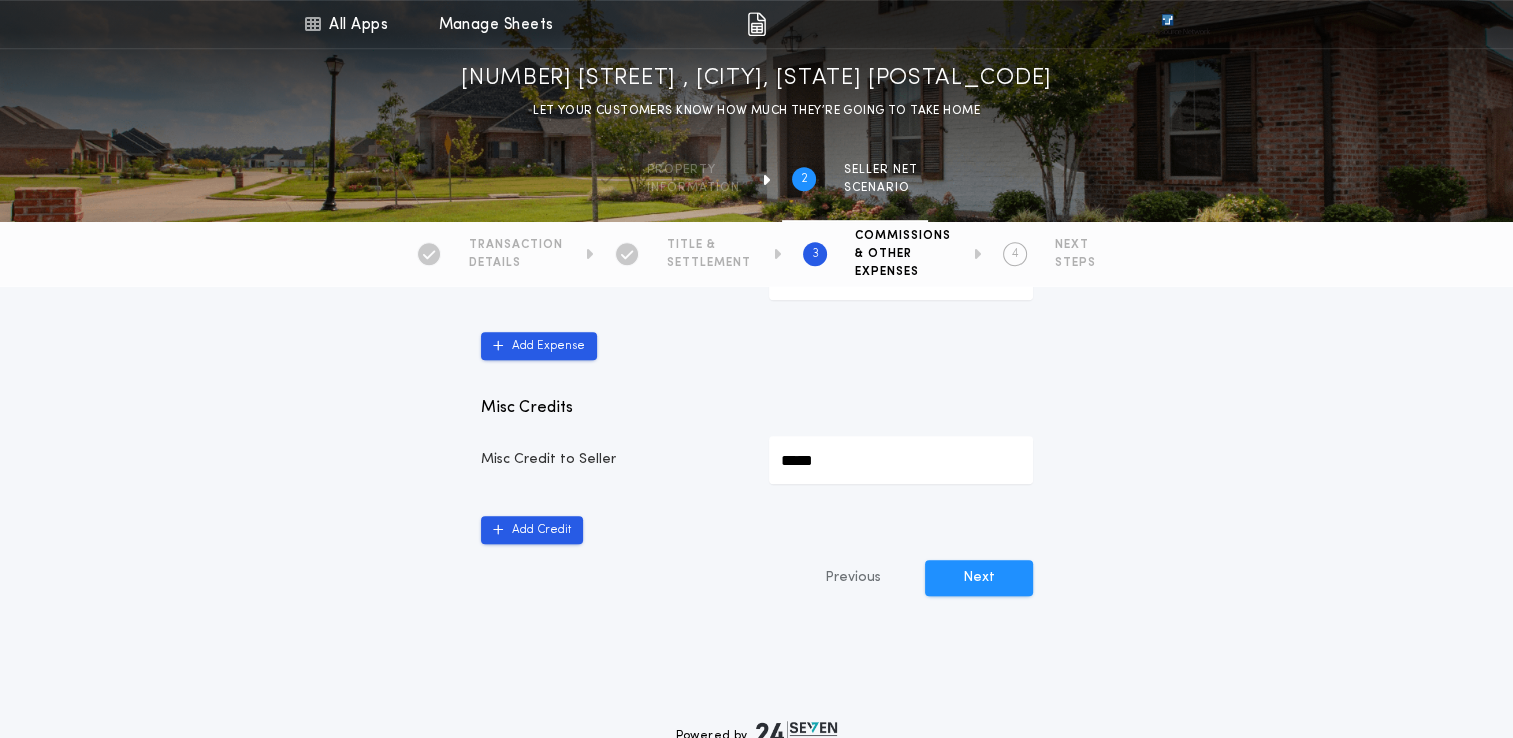 scroll, scrollTop: 1200, scrollLeft: 0, axis: vertical 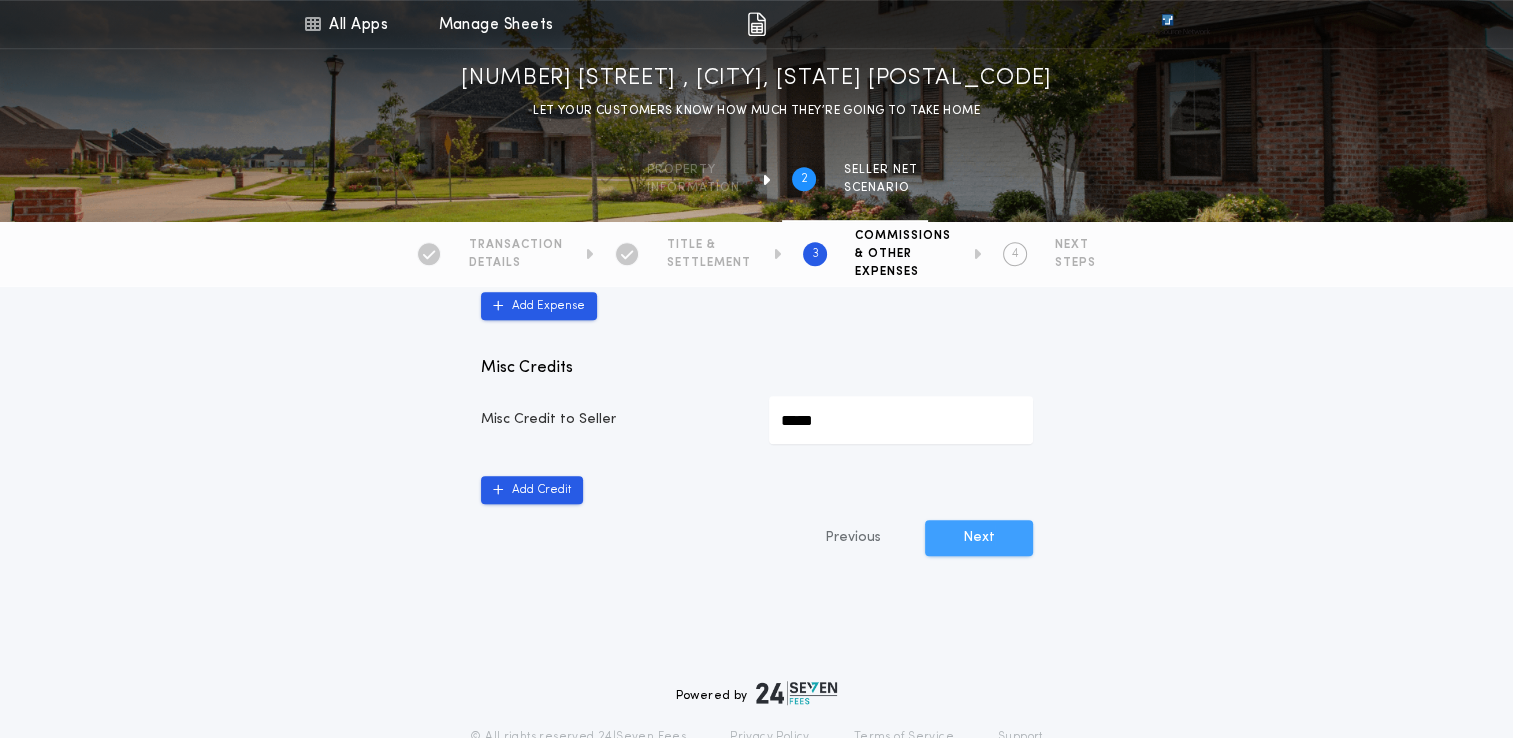 click on "Next" at bounding box center (979, 538) 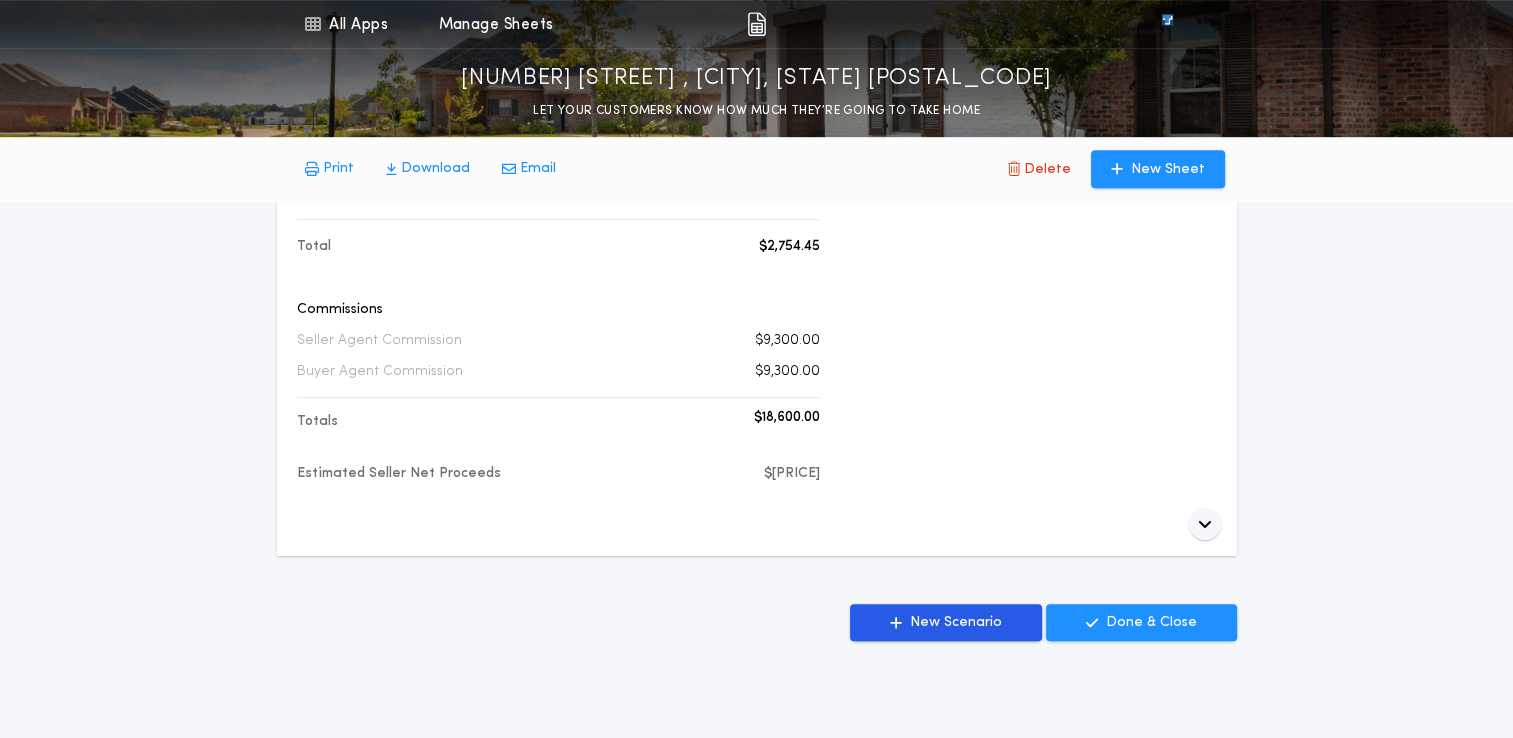 scroll, scrollTop: 960, scrollLeft: 0, axis: vertical 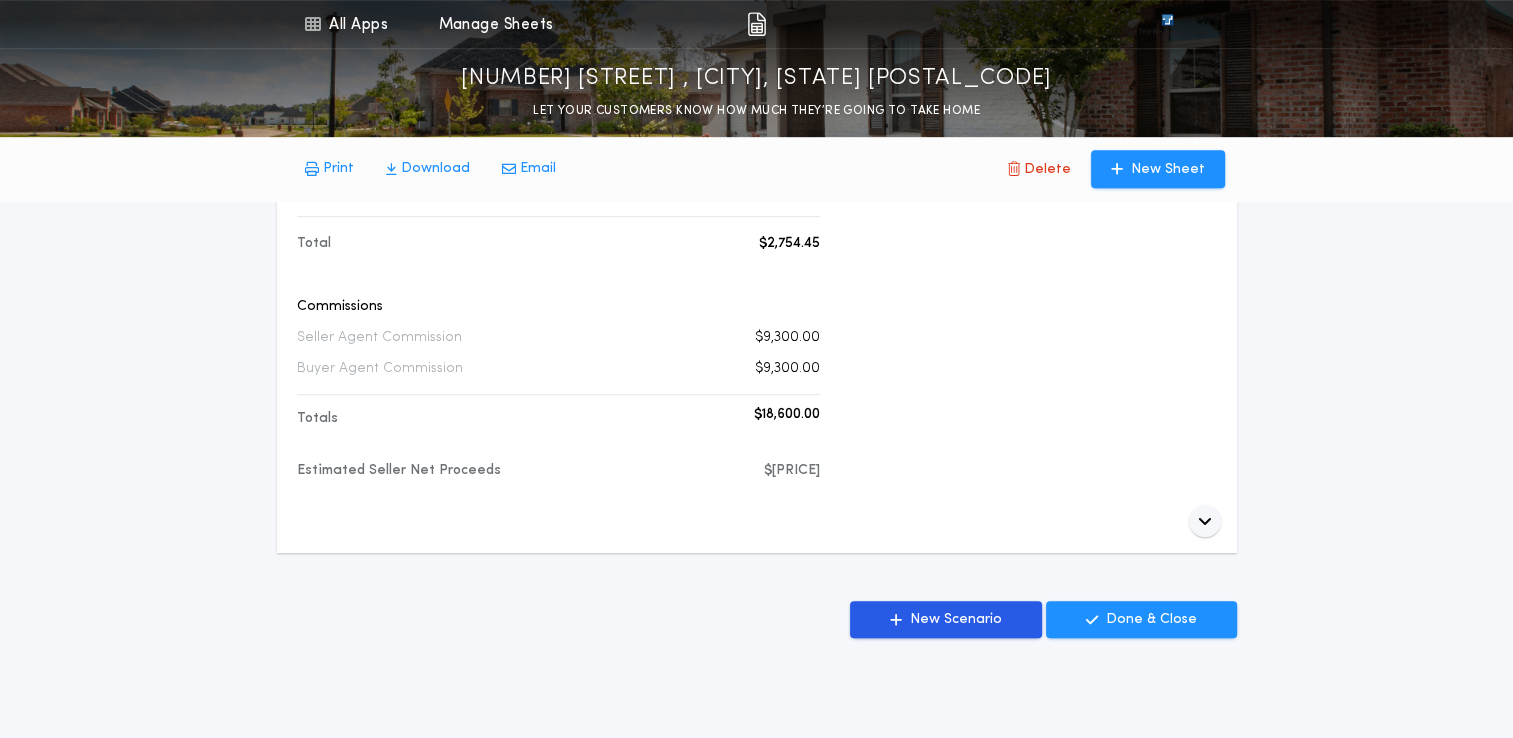 click on "Sales Price $[PRICE]
Existing Loan Payoff $[PRICE]
Title Insurance Title Resource Network Owners Policy (Basic) $[PRICE]
Title Resource Network Simultaneous Issue (Basic) * Simultaneous rate applied $[PRICE]
Total $[PRICE]
Escrow Fees Search Fee $[PRICE]
Settlement Fee - [CITY] $[PRICE]
Attorney Document Preparation Fee - [CITY] $[PRICE]
Wire/Overnight/Handling Fee (if applicable) $[PRICE]
Seller Agent Commission Sales Tax $[PRICE]
Buyer Agent Commission Sales Tax $[PRICE]
Total $[PRICE]
Recording Fees & Transfer Taxes
Transfer Tax Amount (Deed) $[PRICE]
Total $[PRICE]
Additional Closing Expenses
Property Taxes $[PRICE]
Total $[PRICE]
Commissions
Seller Agent Commission $[PRICE]
Buyer Agent Commission $[PRICE]
Totals $[PRICE]
Estimated Seller Net Proceeds $[PRICE]" at bounding box center [756, -31] 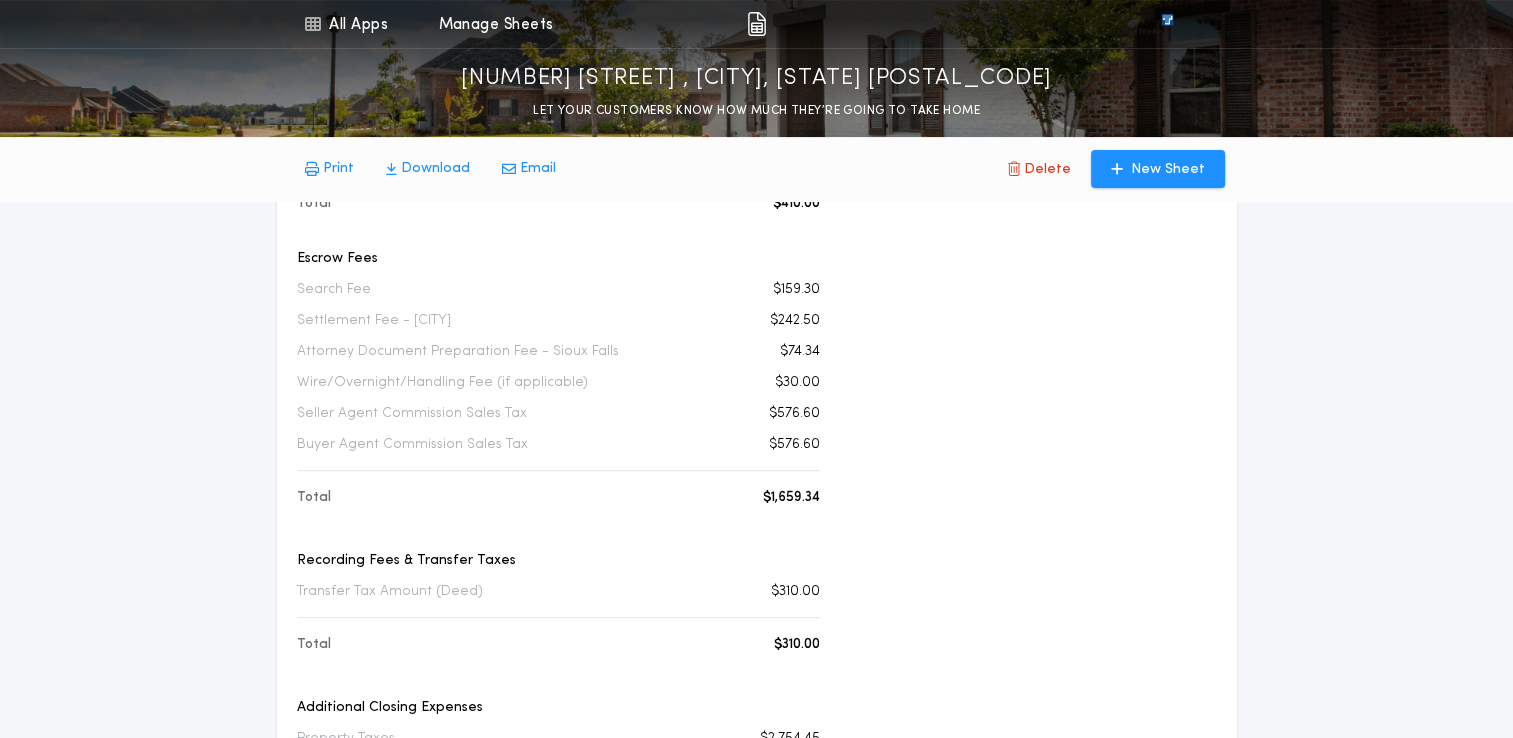 scroll, scrollTop: 360, scrollLeft: 0, axis: vertical 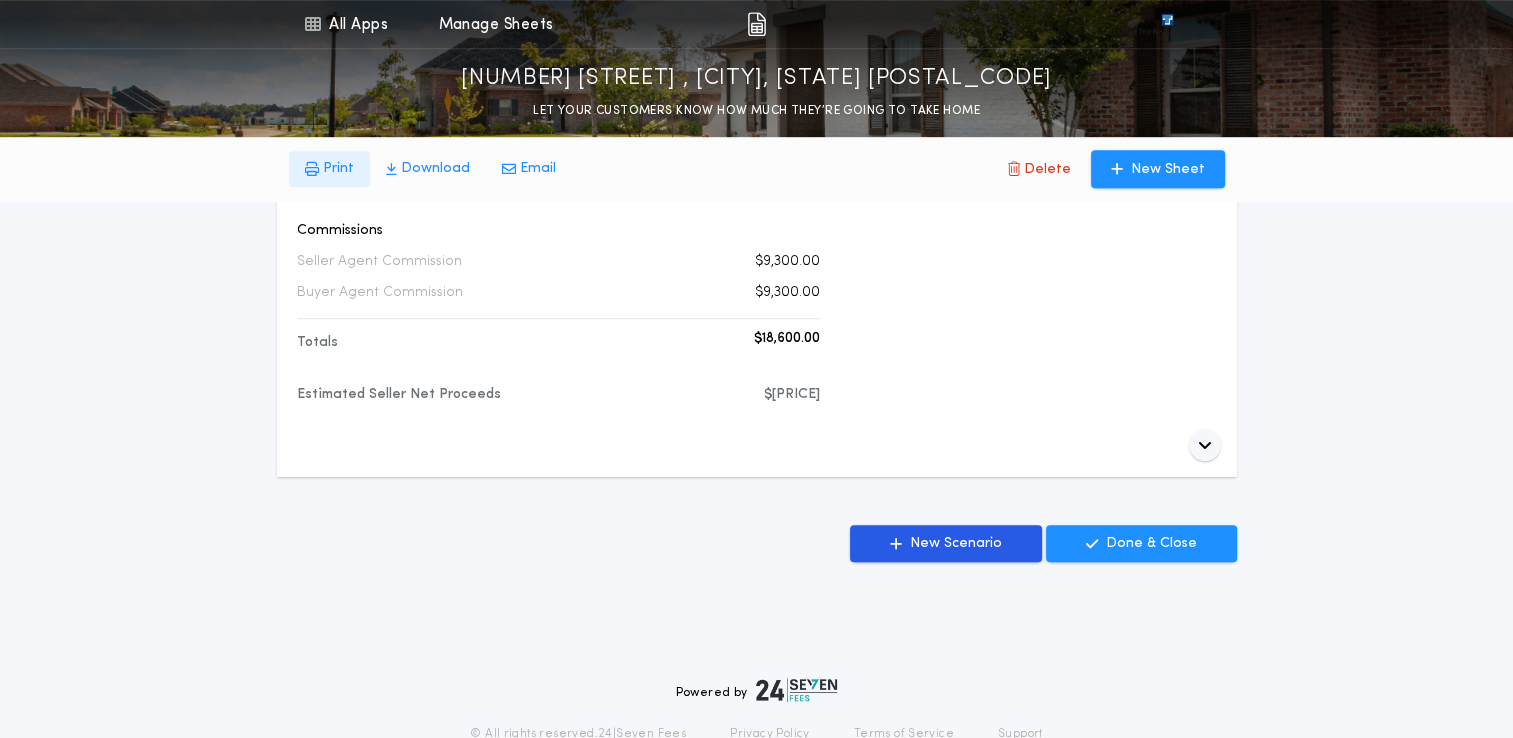 click on "Print" at bounding box center [338, 169] 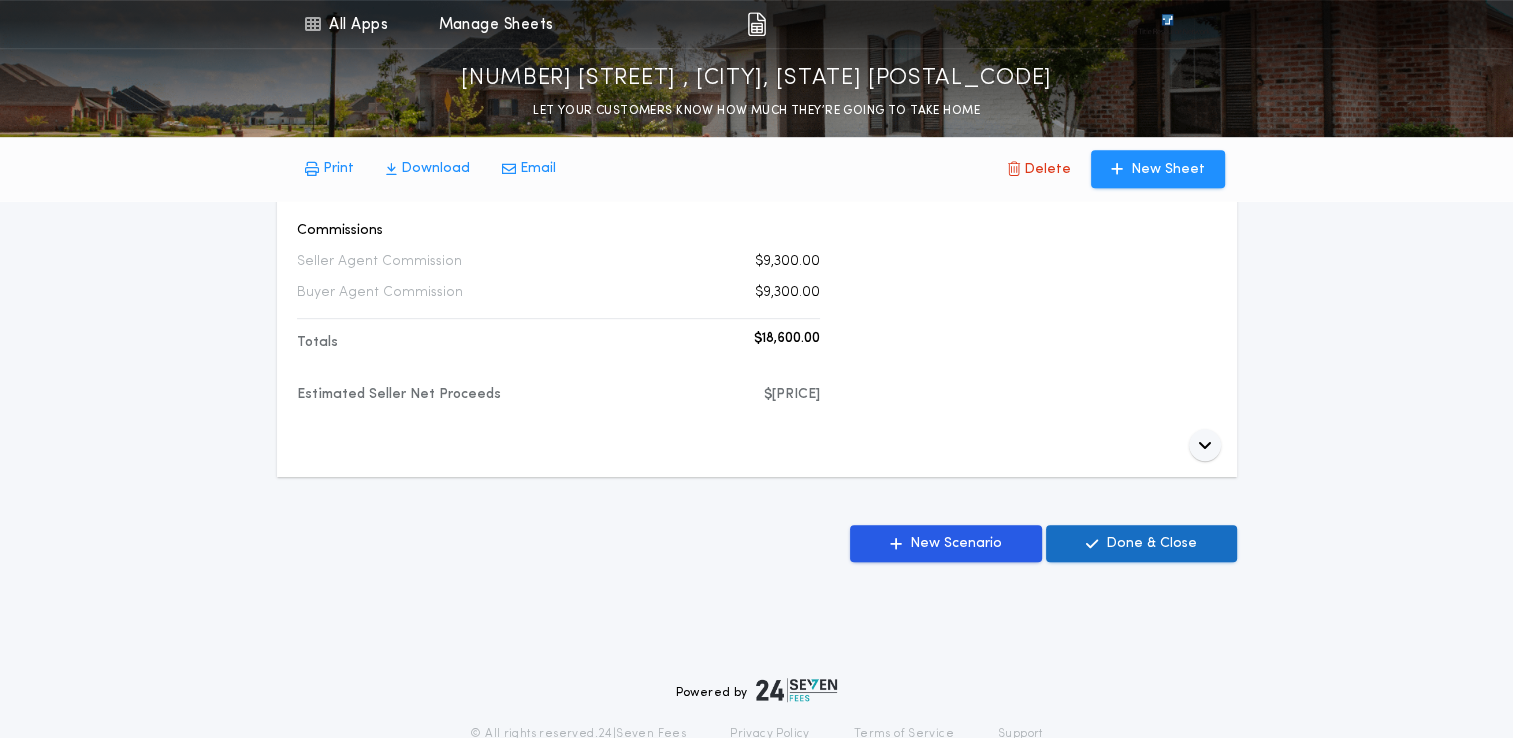 click on "Done & Close" at bounding box center (1151, 544) 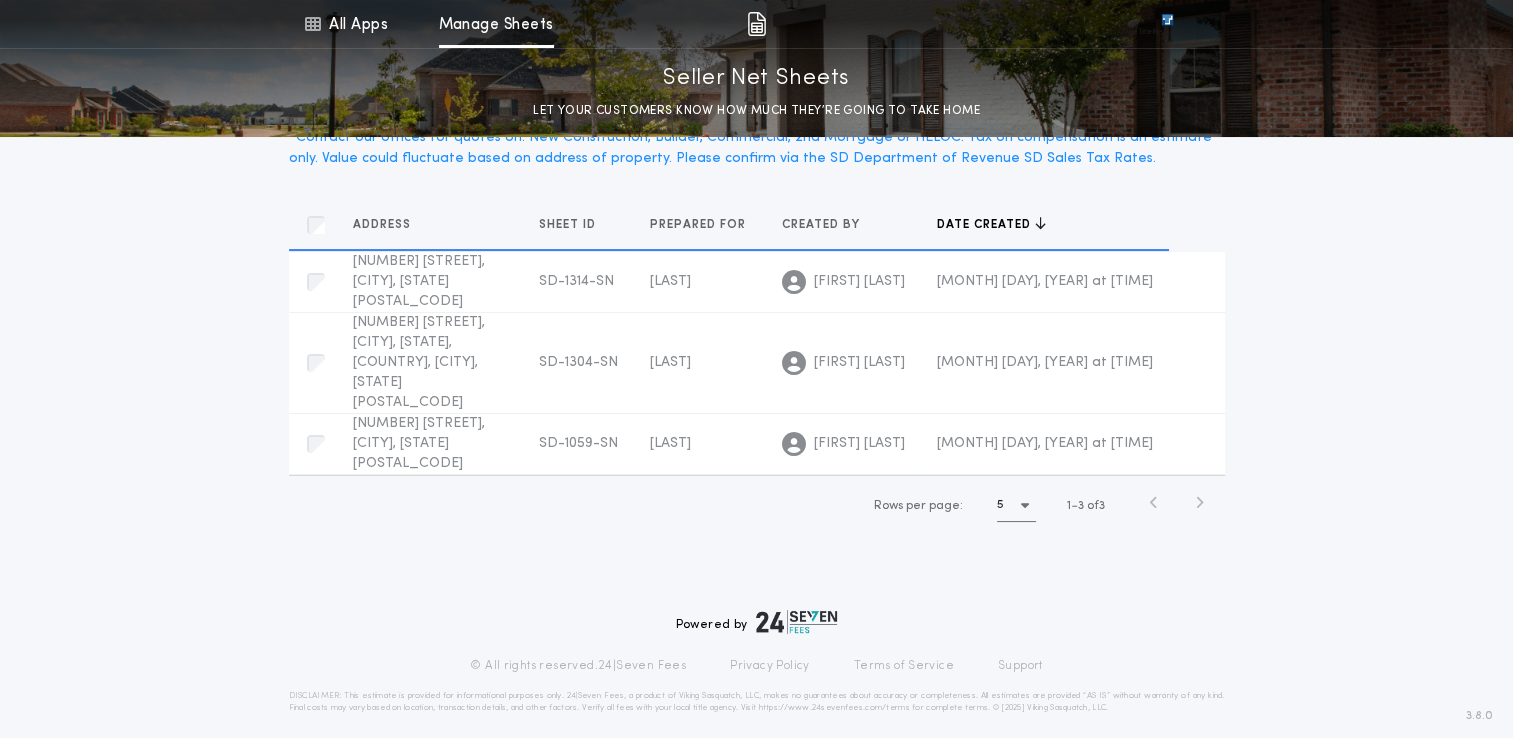 scroll, scrollTop: 0, scrollLeft: 0, axis: both 